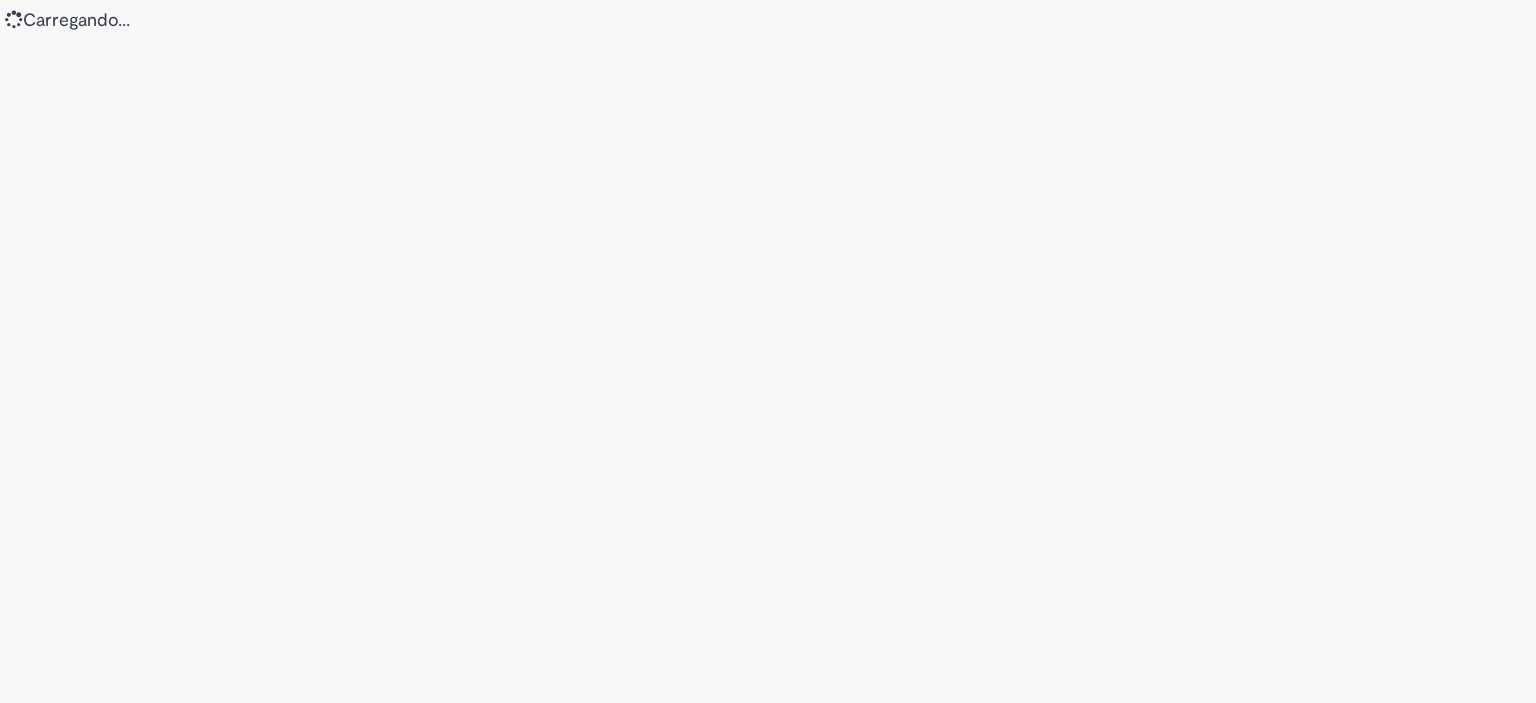 scroll, scrollTop: 0, scrollLeft: 0, axis: both 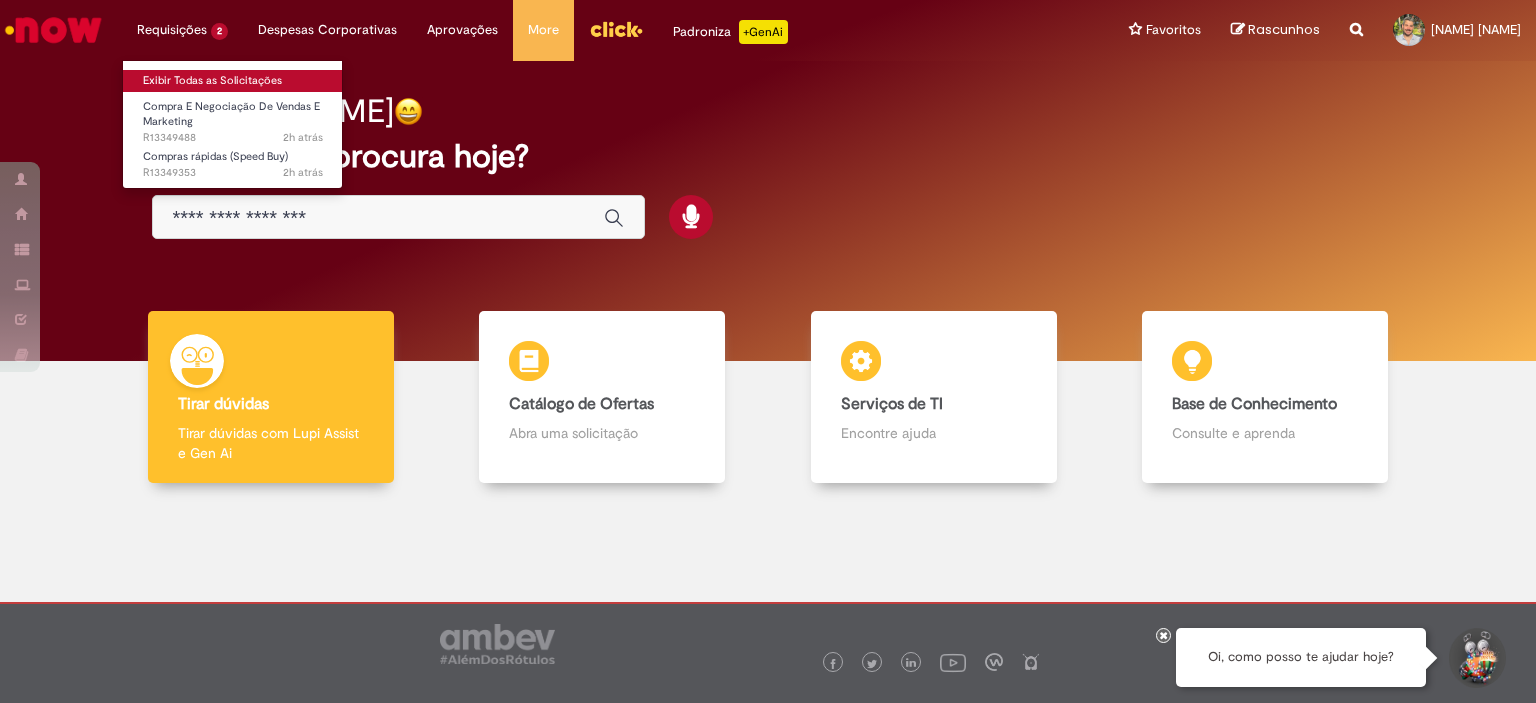 click on "Exibir Todas as Solicitações" at bounding box center [233, 81] 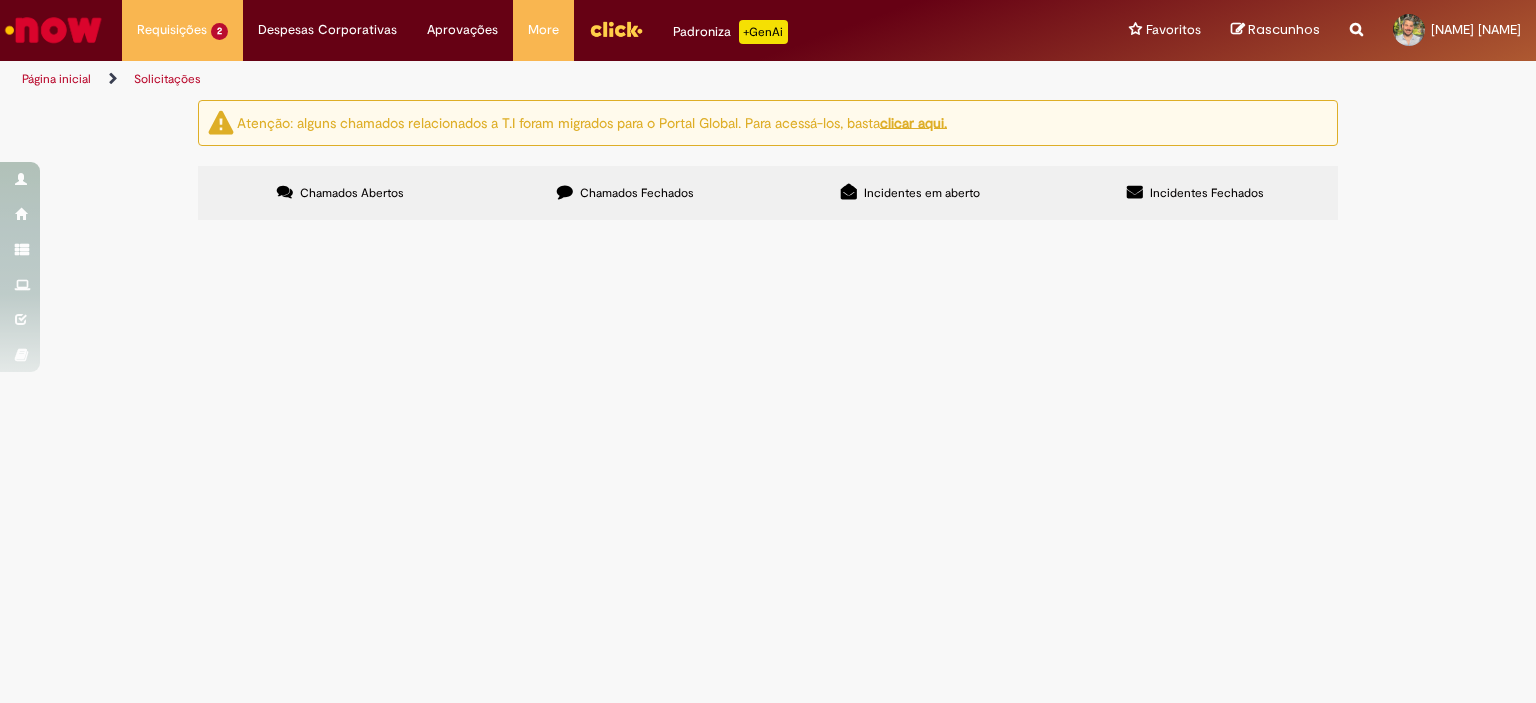 click on "Chamados Fechados" at bounding box center [637, 193] 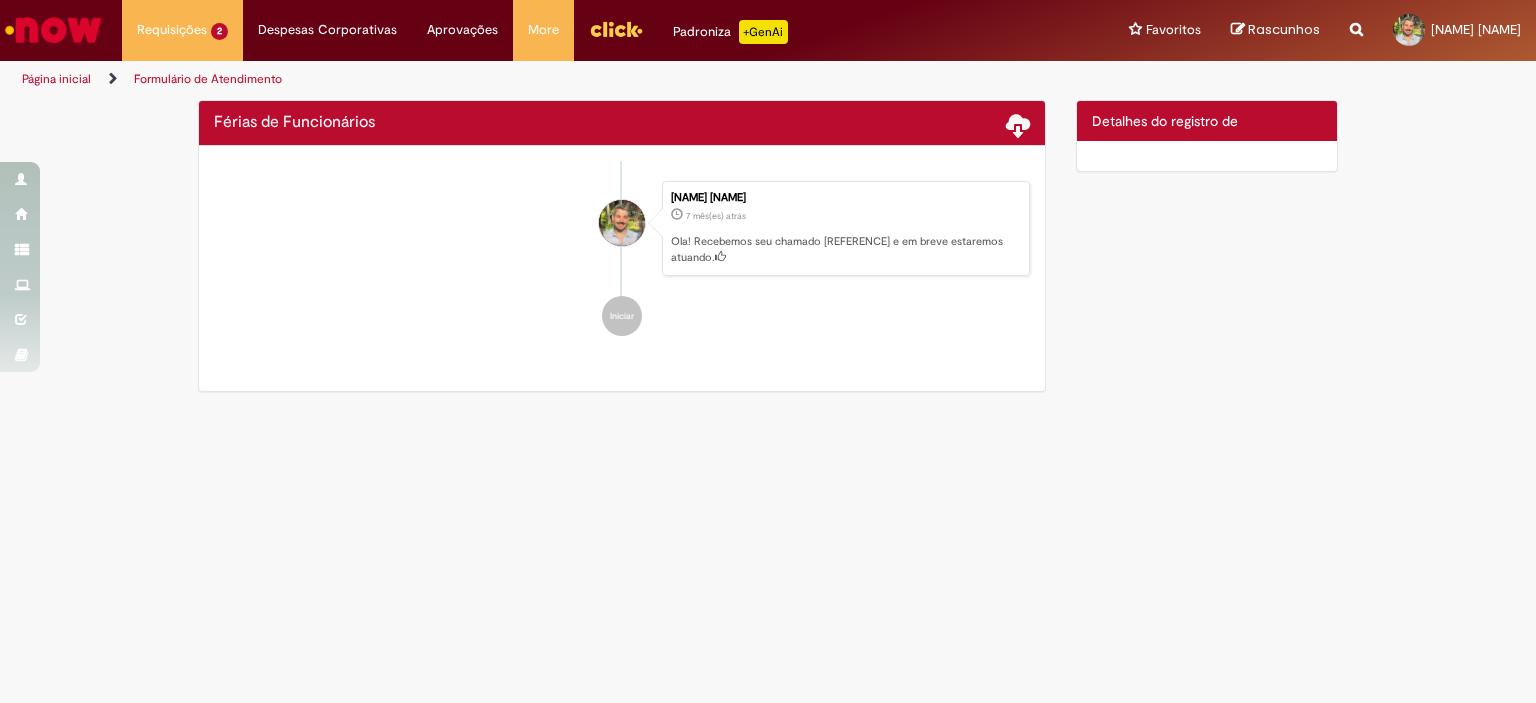 scroll, scrollTop: 0, scrollLeft: 0, axis: both 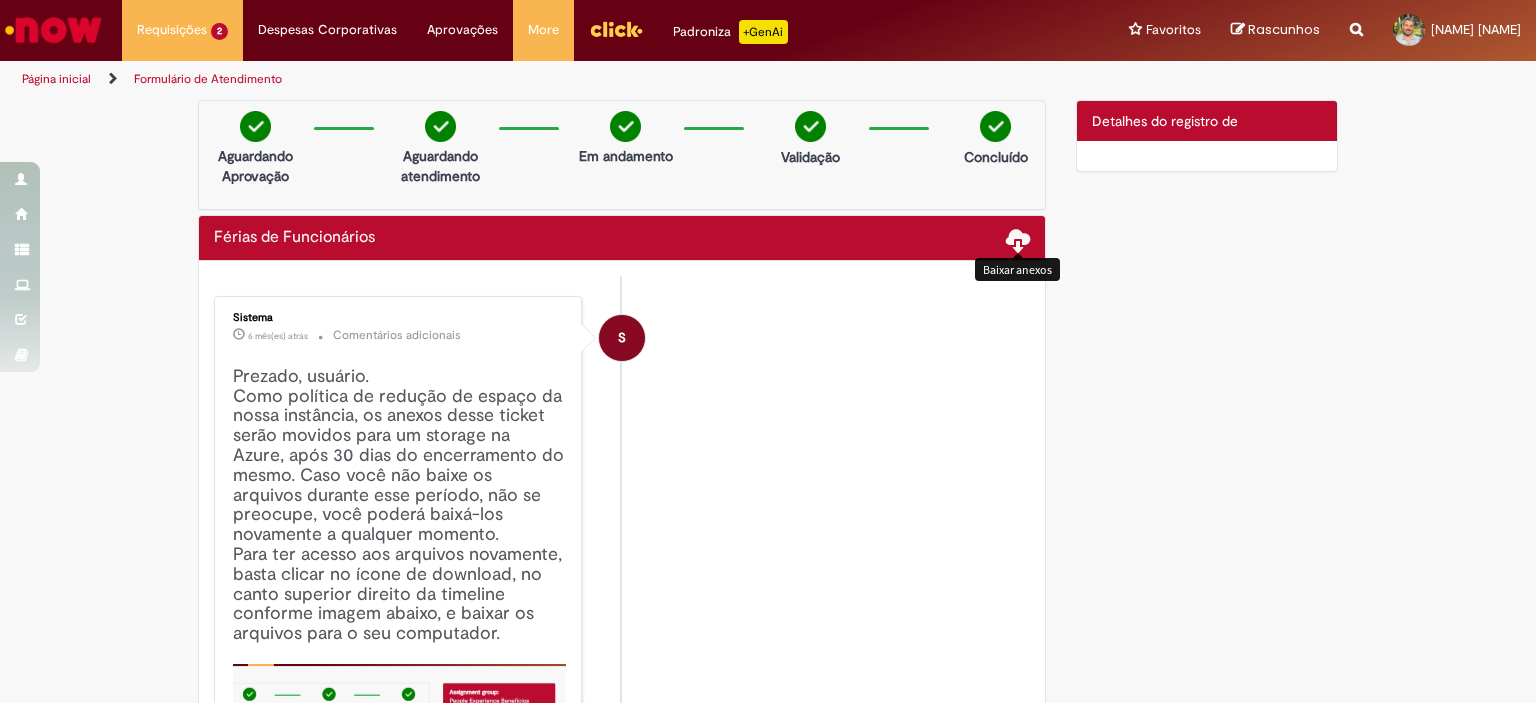 click at bounding box center (1018, 255) 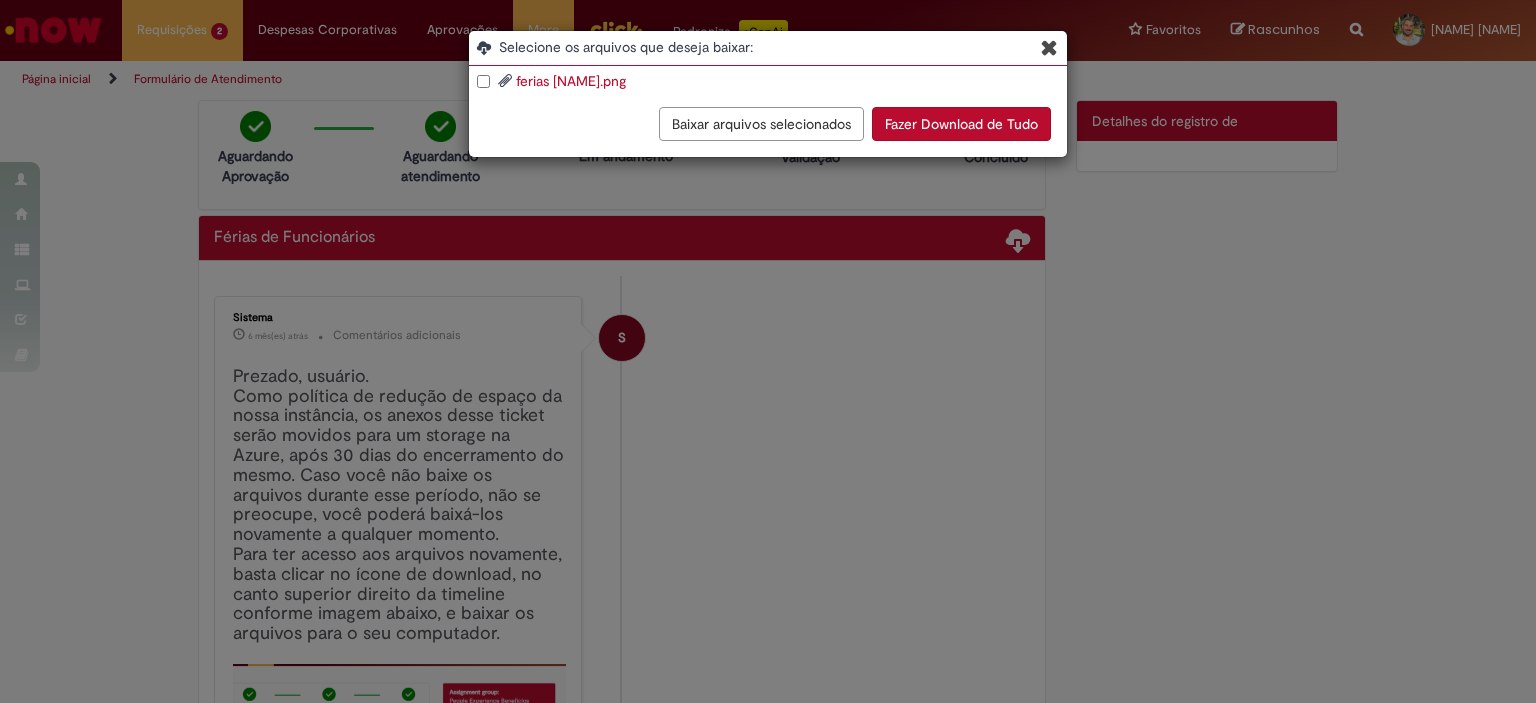 click on "Fazer Download de Tudo" at bounding box center [961, 124] 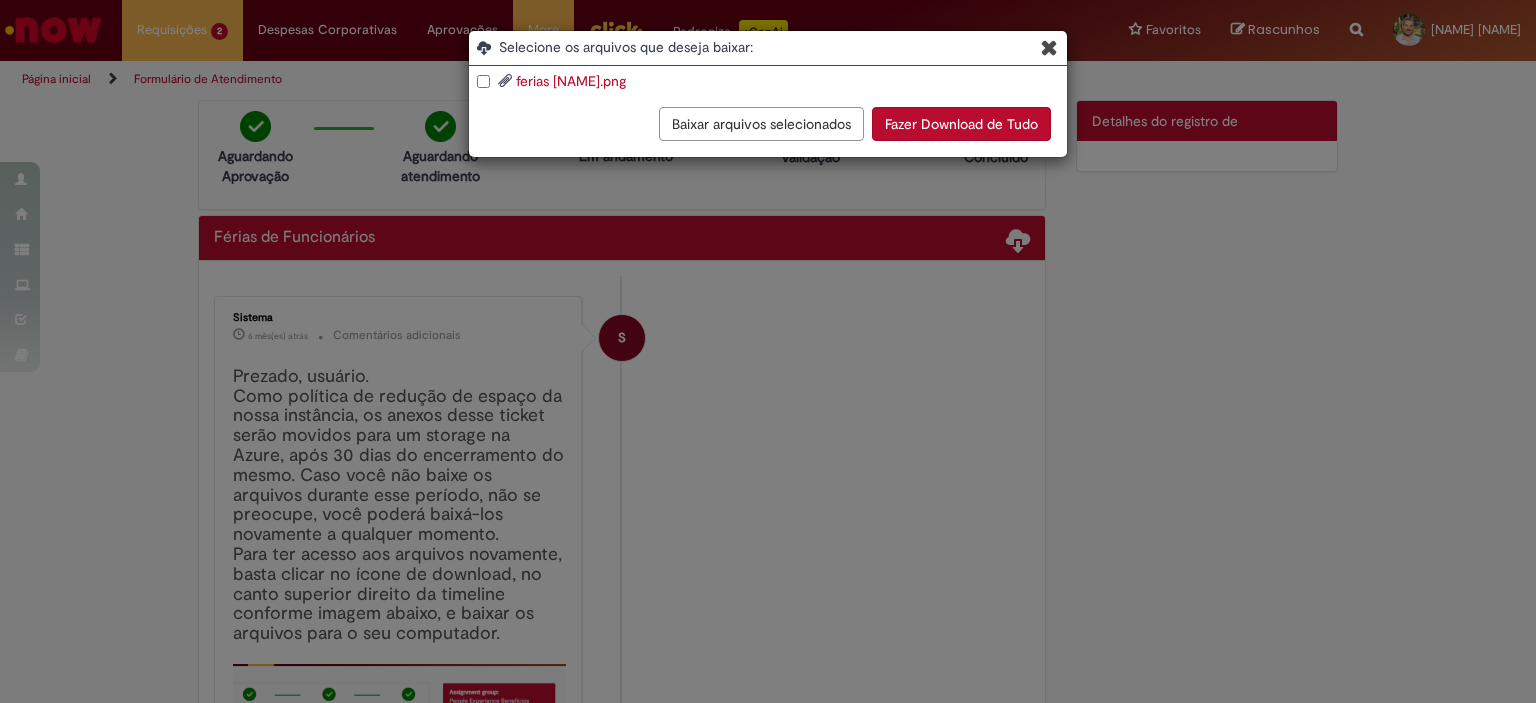 click on "Fazer Download de Tudo" at bounding box center [961, 124] 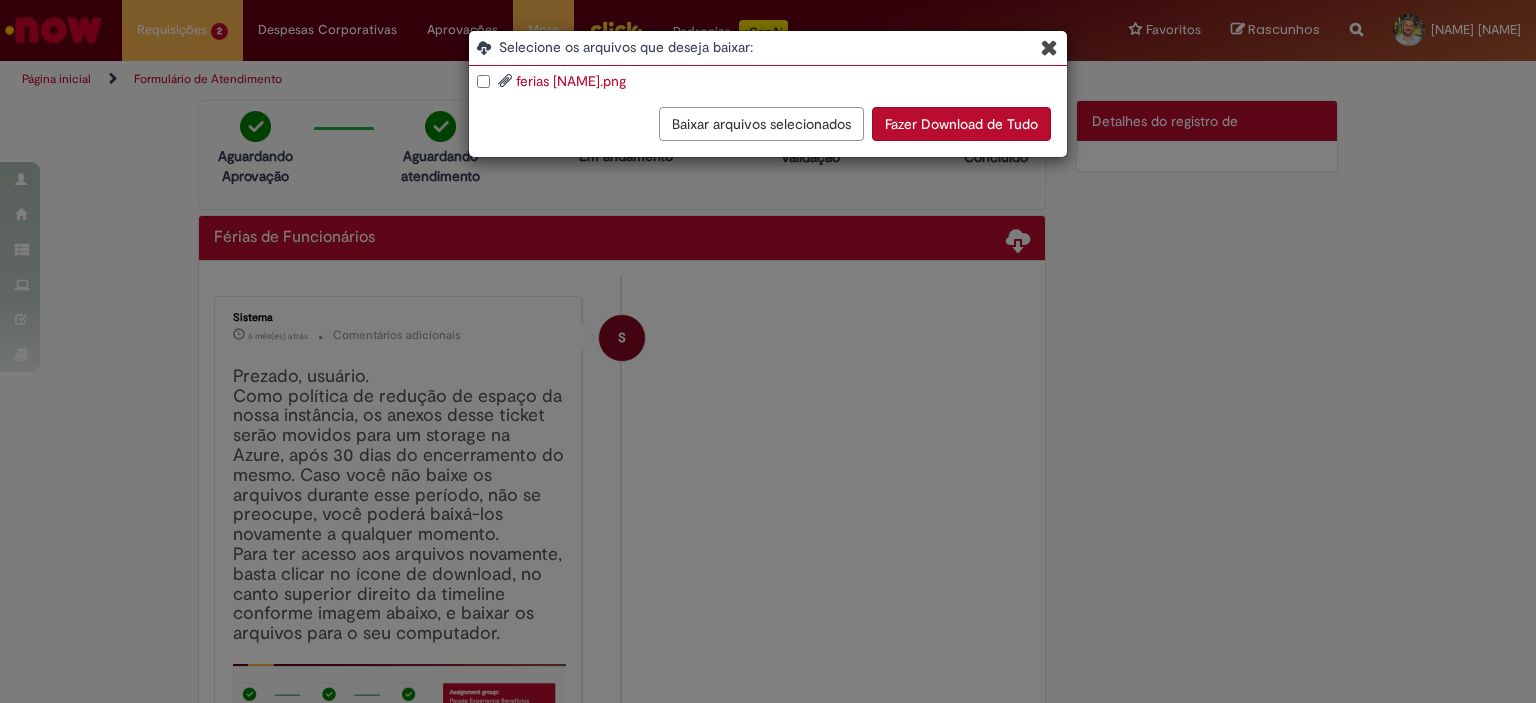 click on "ferias lucca.png" at bounding box center [571, 81] 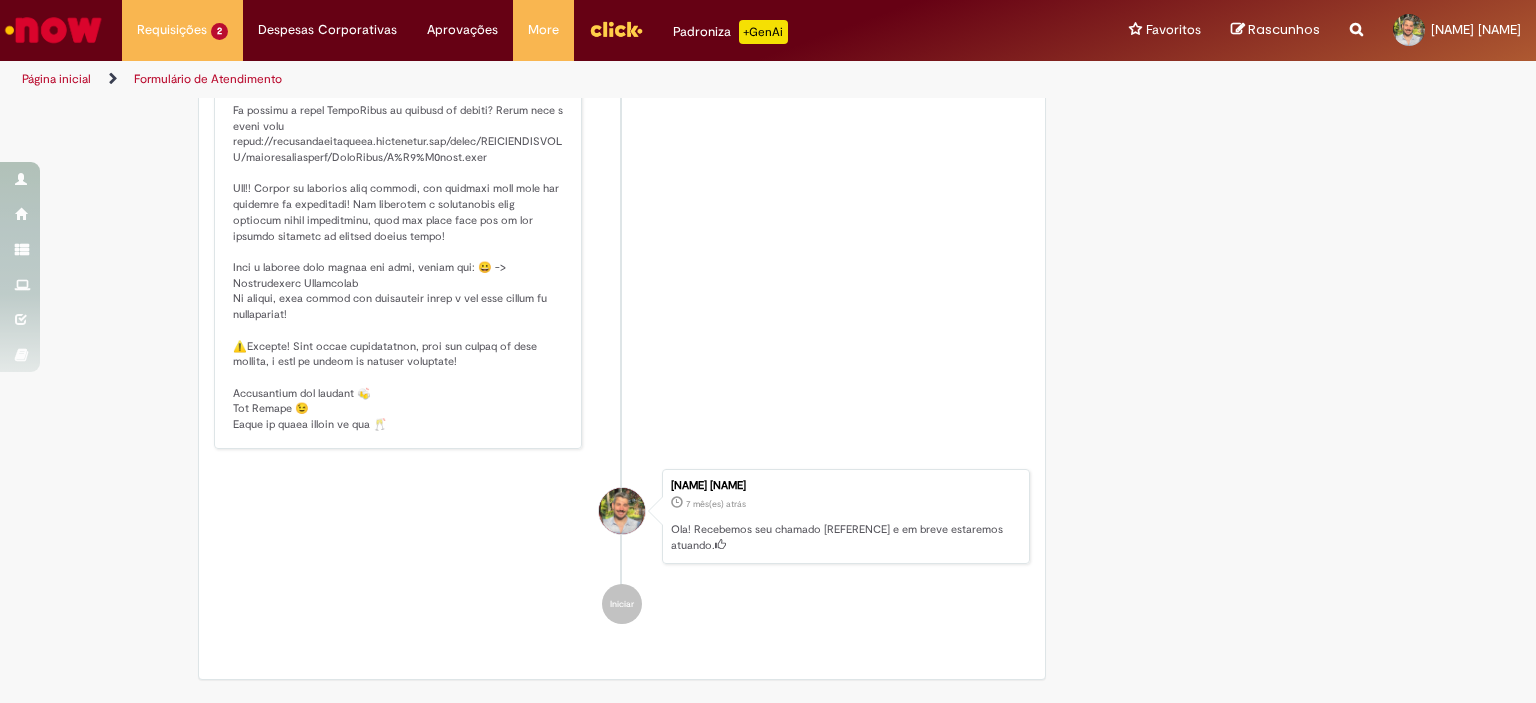 scroll, scrollTop: 1616, scrollLeft: 0, axis: vertical 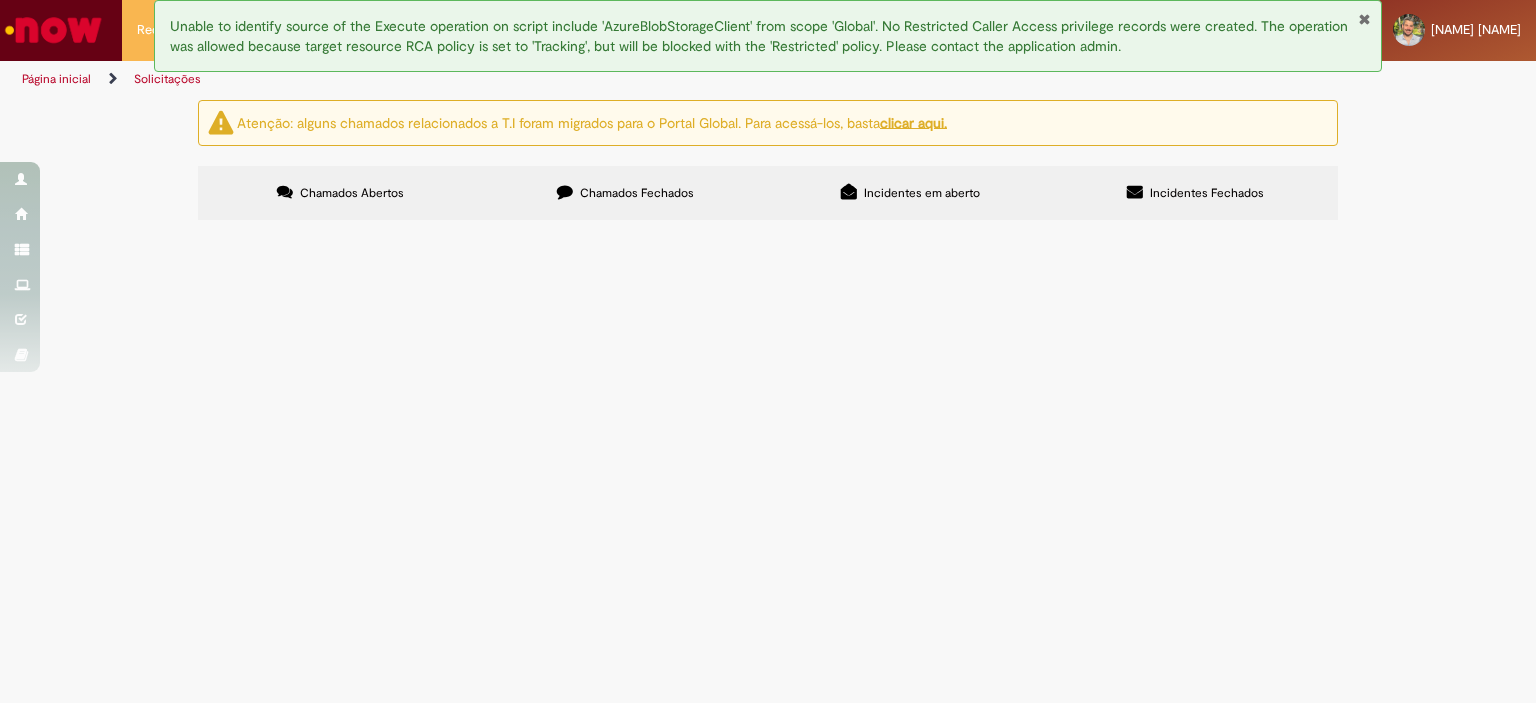 click on "Chamados Fechados" at bounding box center [625, 193] 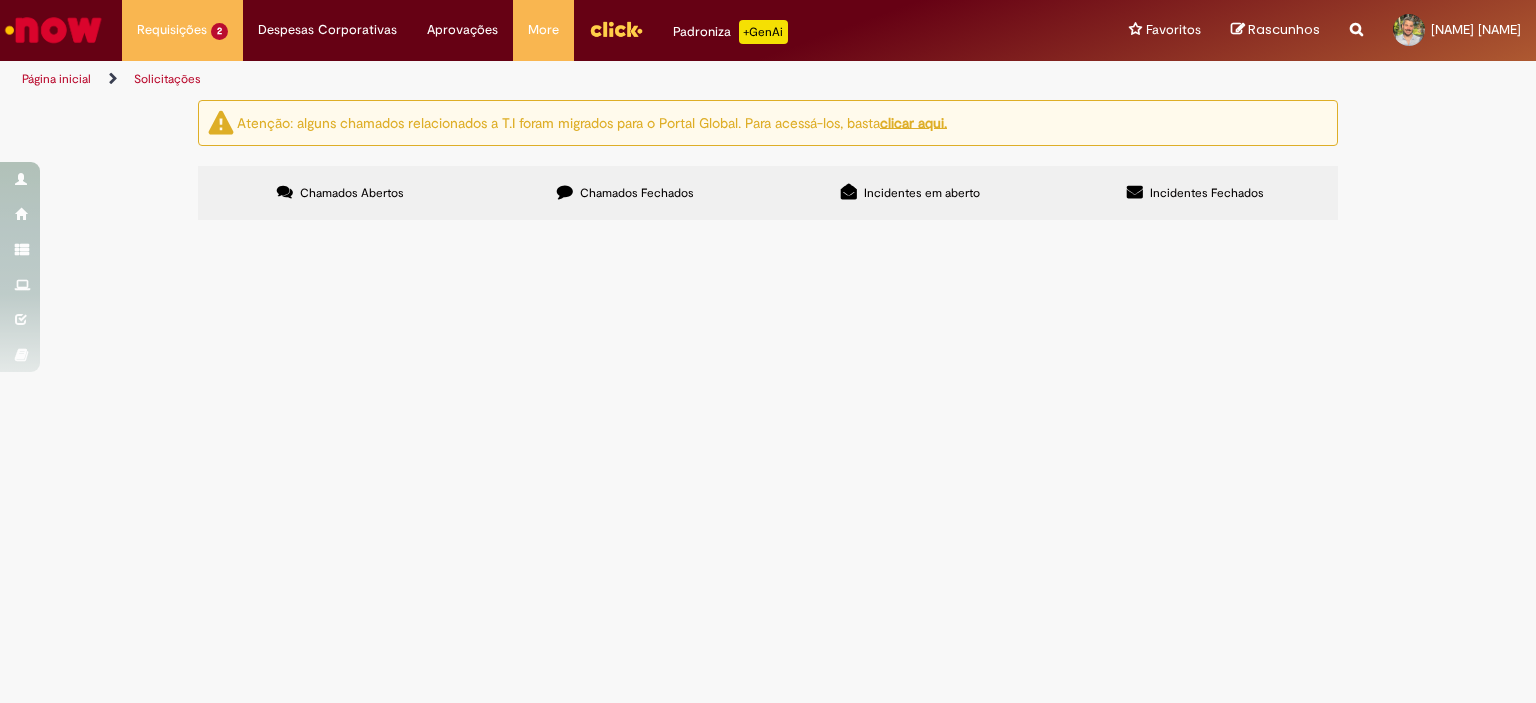 click at bounding box center (53, 30) 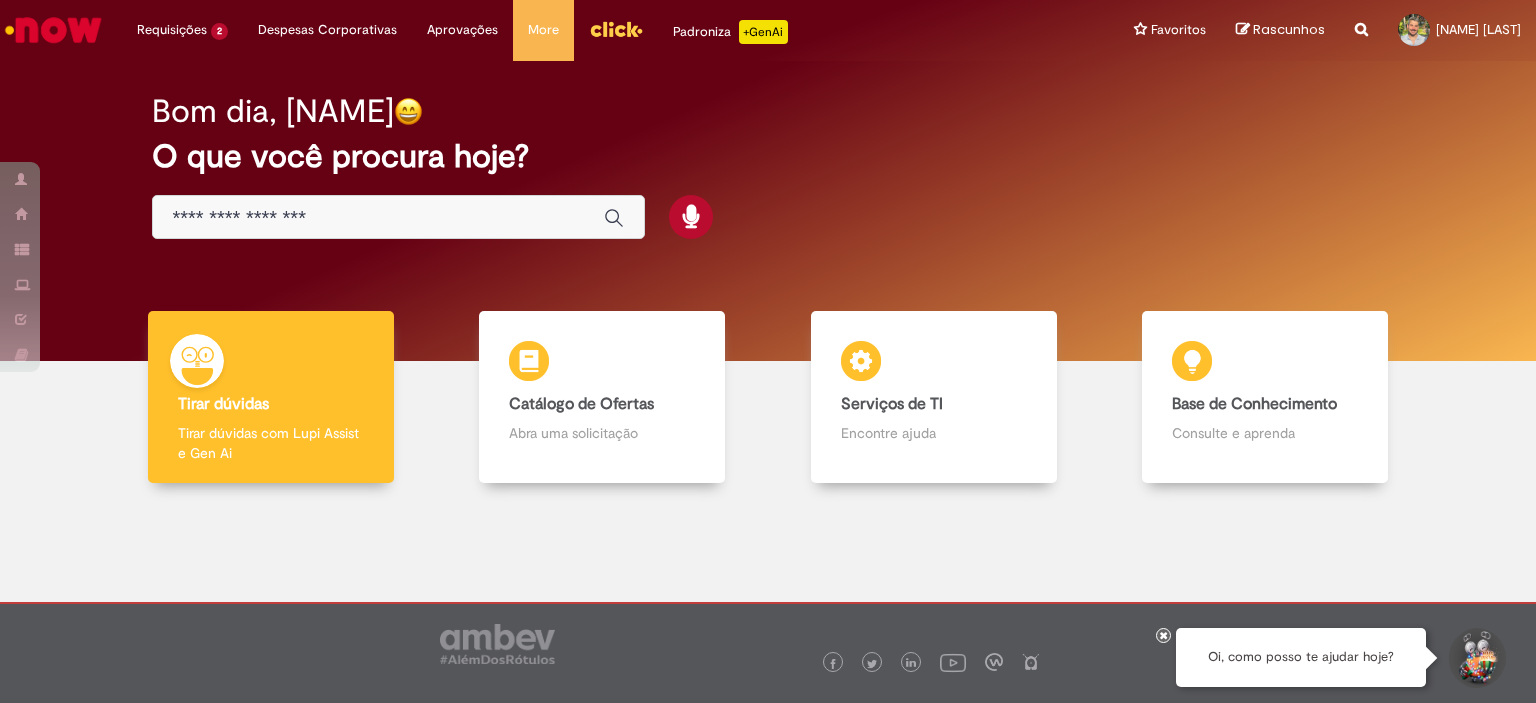 scroll, scrollTop: 0, scrollLeft: 0, axis: both 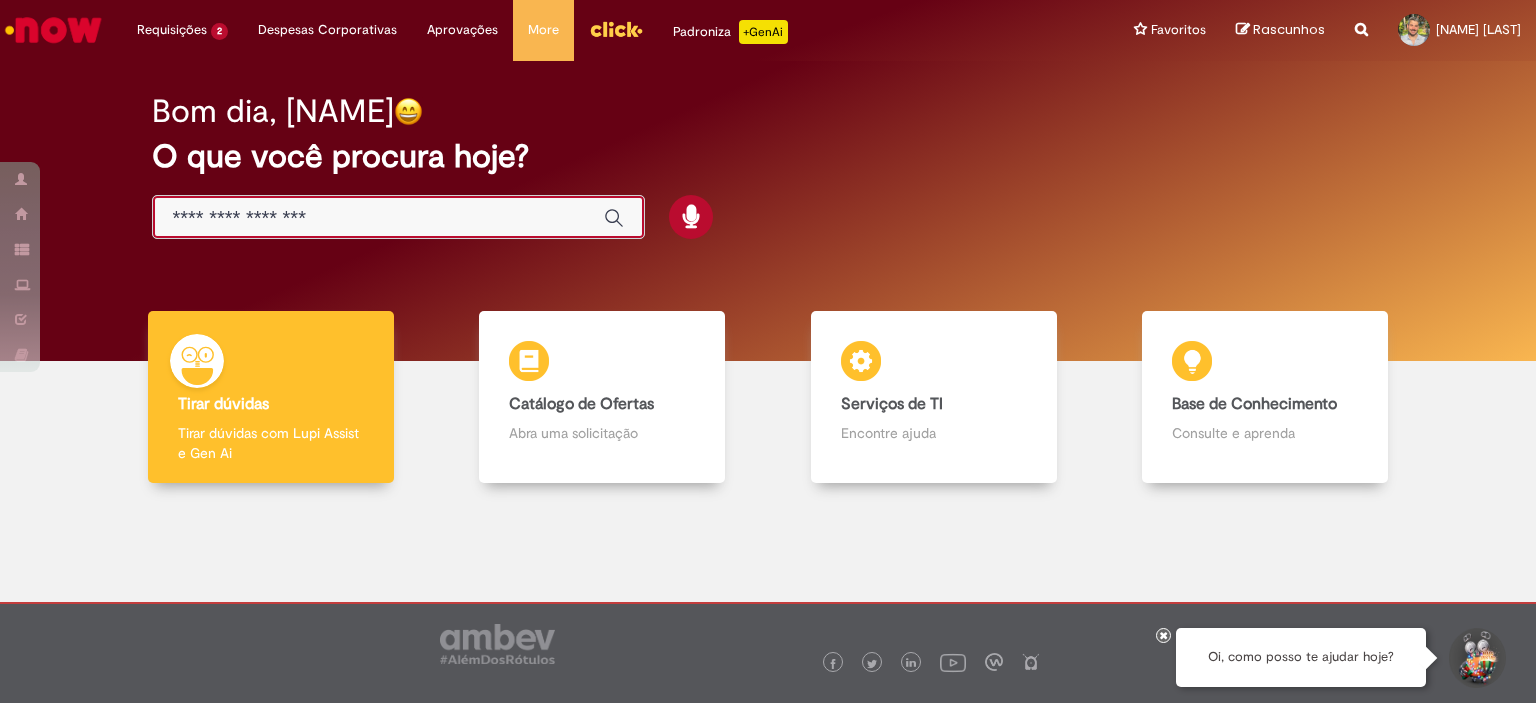 click at bounding box center [378, 218] 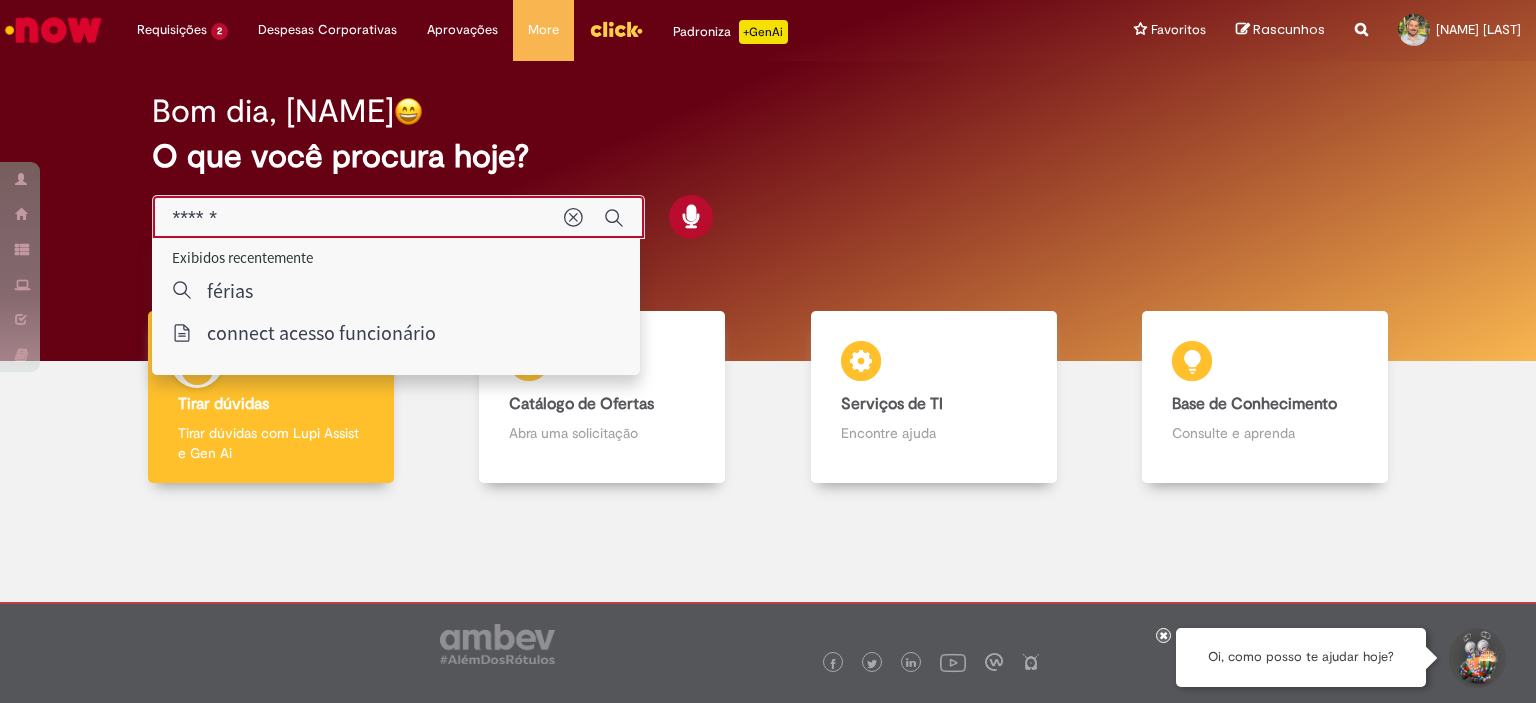 type on "******" 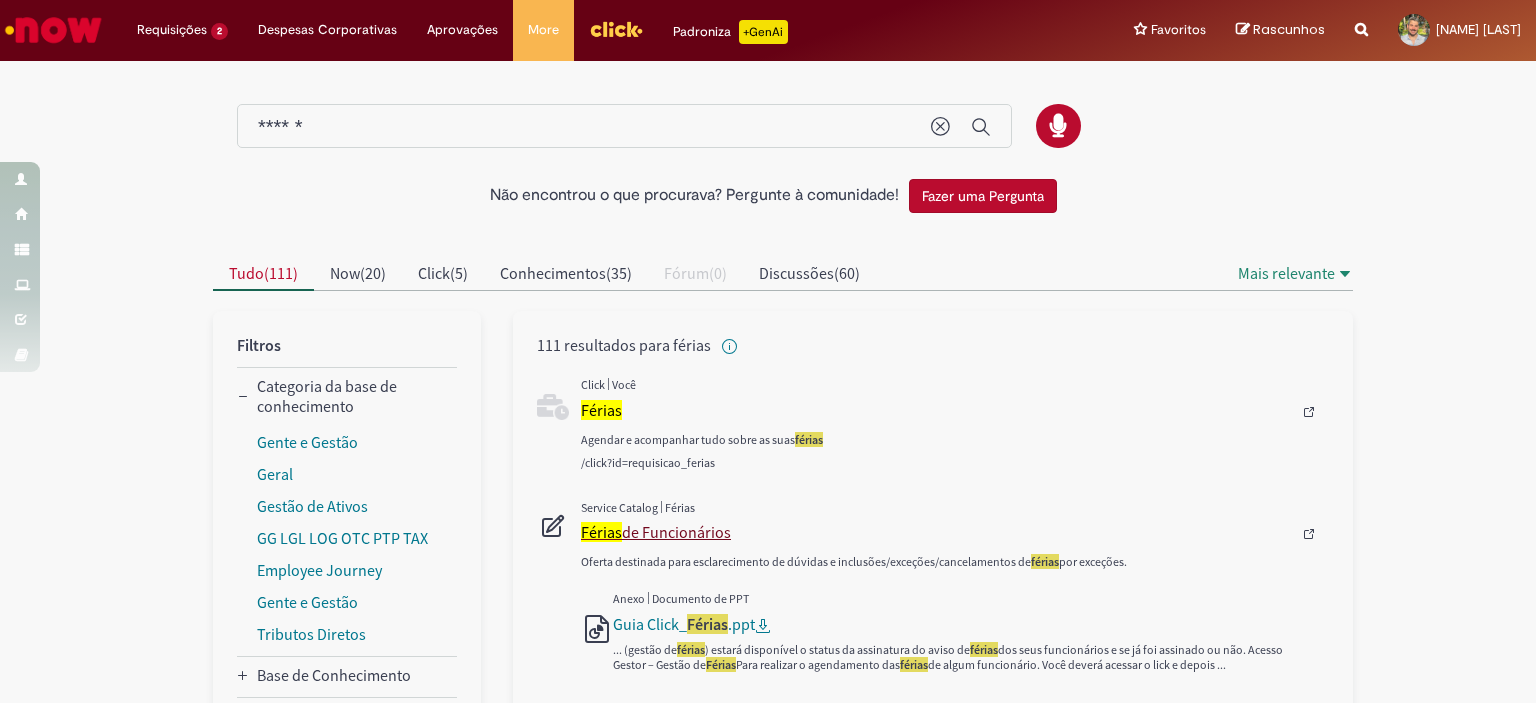 click on "Férias  de Funcionários" at bounding box center (936, 532) 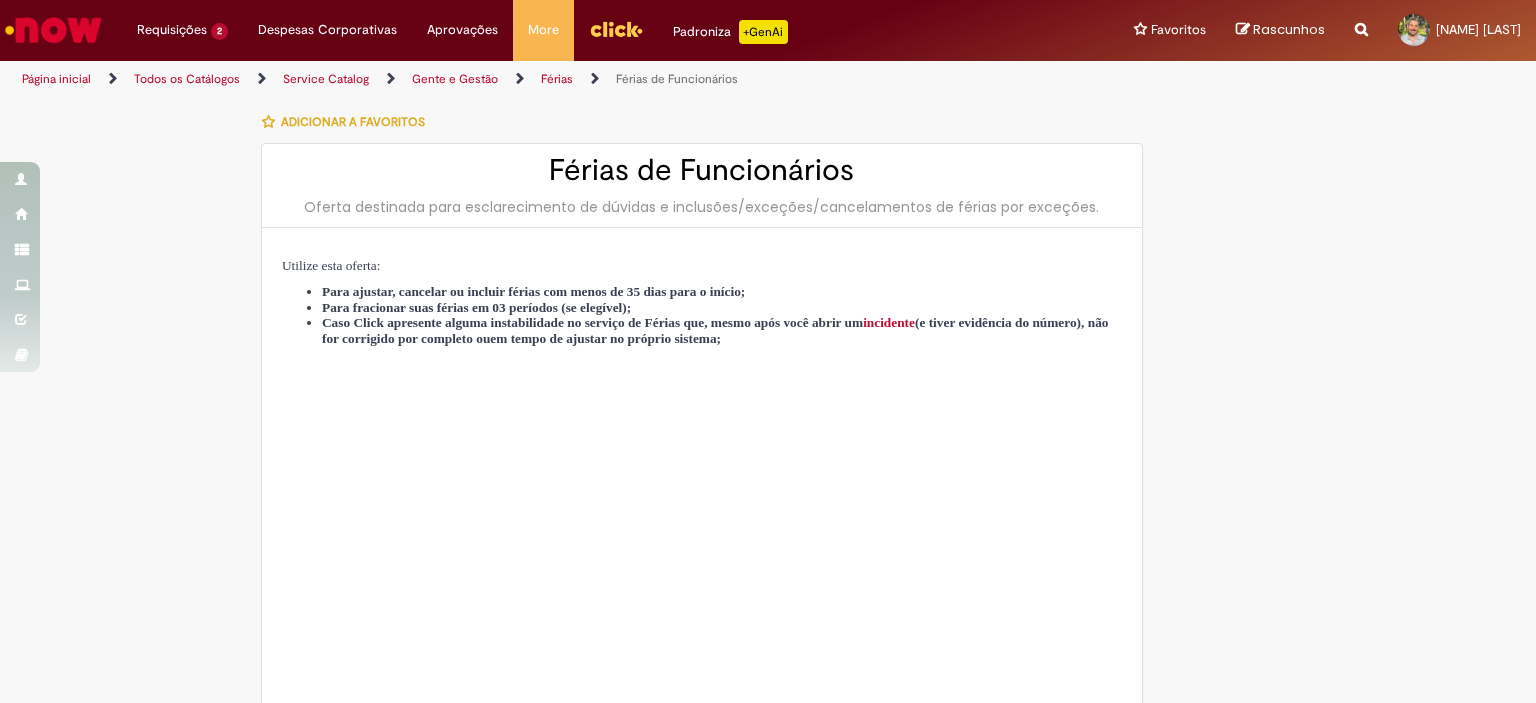 type on "********" 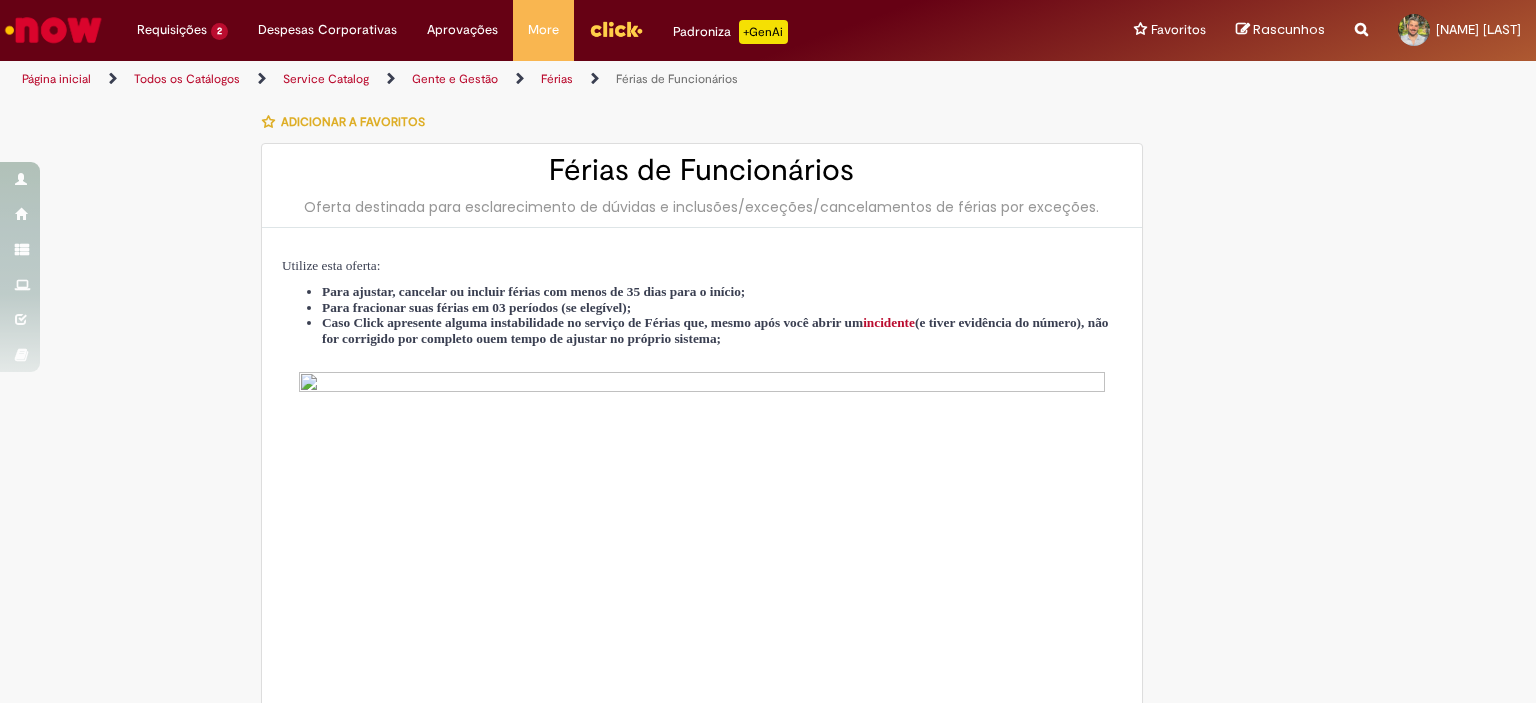 type on "**********" 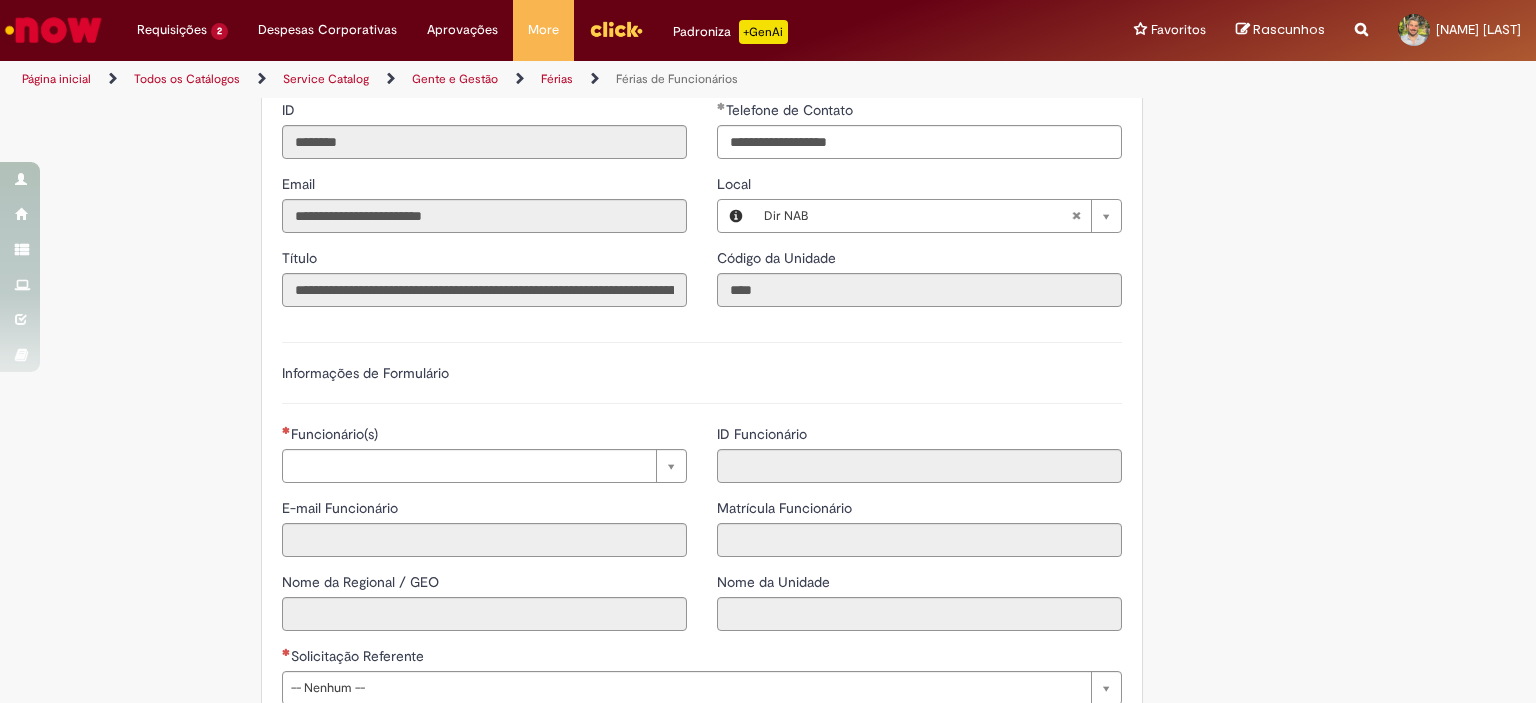 scroll, scrollTop: 1136, scrollLeft: 0, axis: vertical 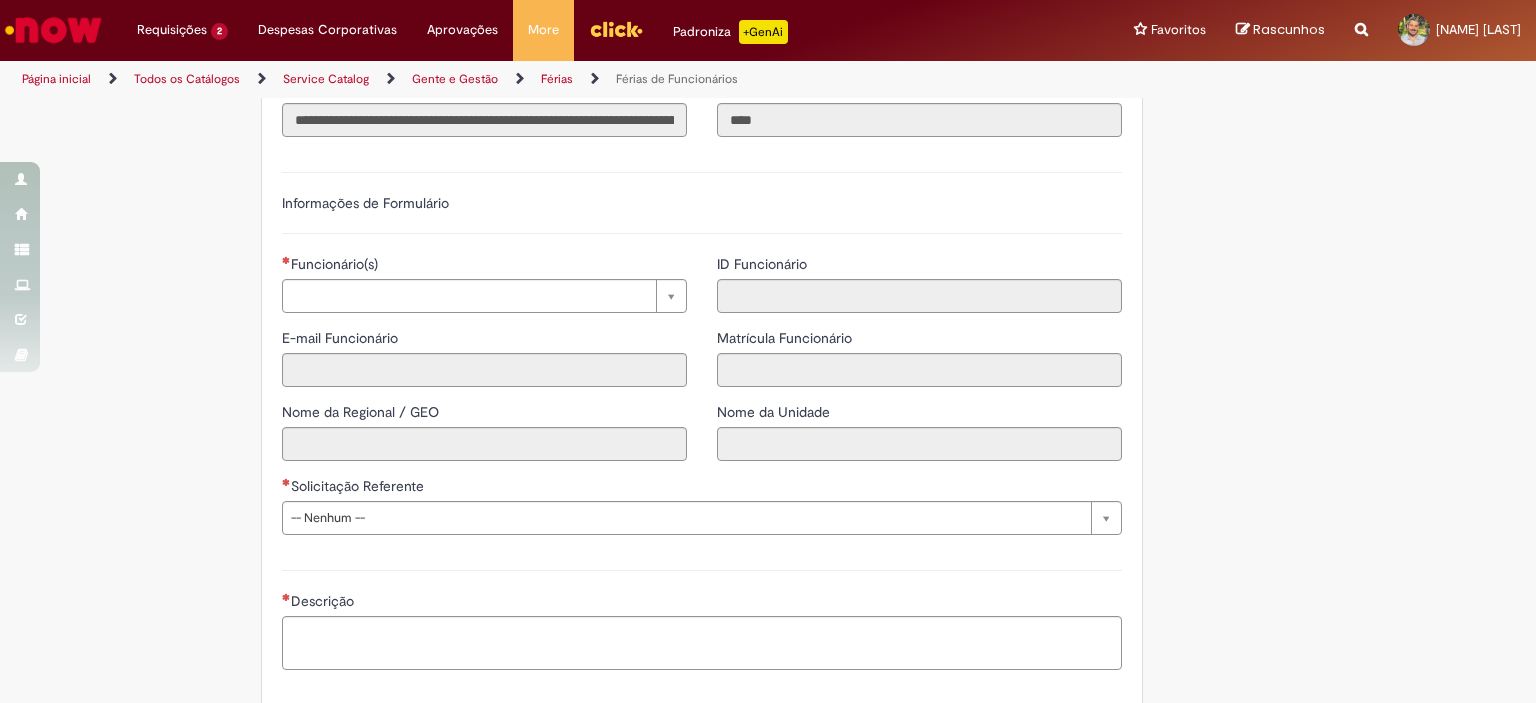 click on "Funcionário(s)          Pesquisar usando lista                 Funcionário(s)                     E-mail Funcionário Nome da Regional / GEO" at bounding box center (484, 365) 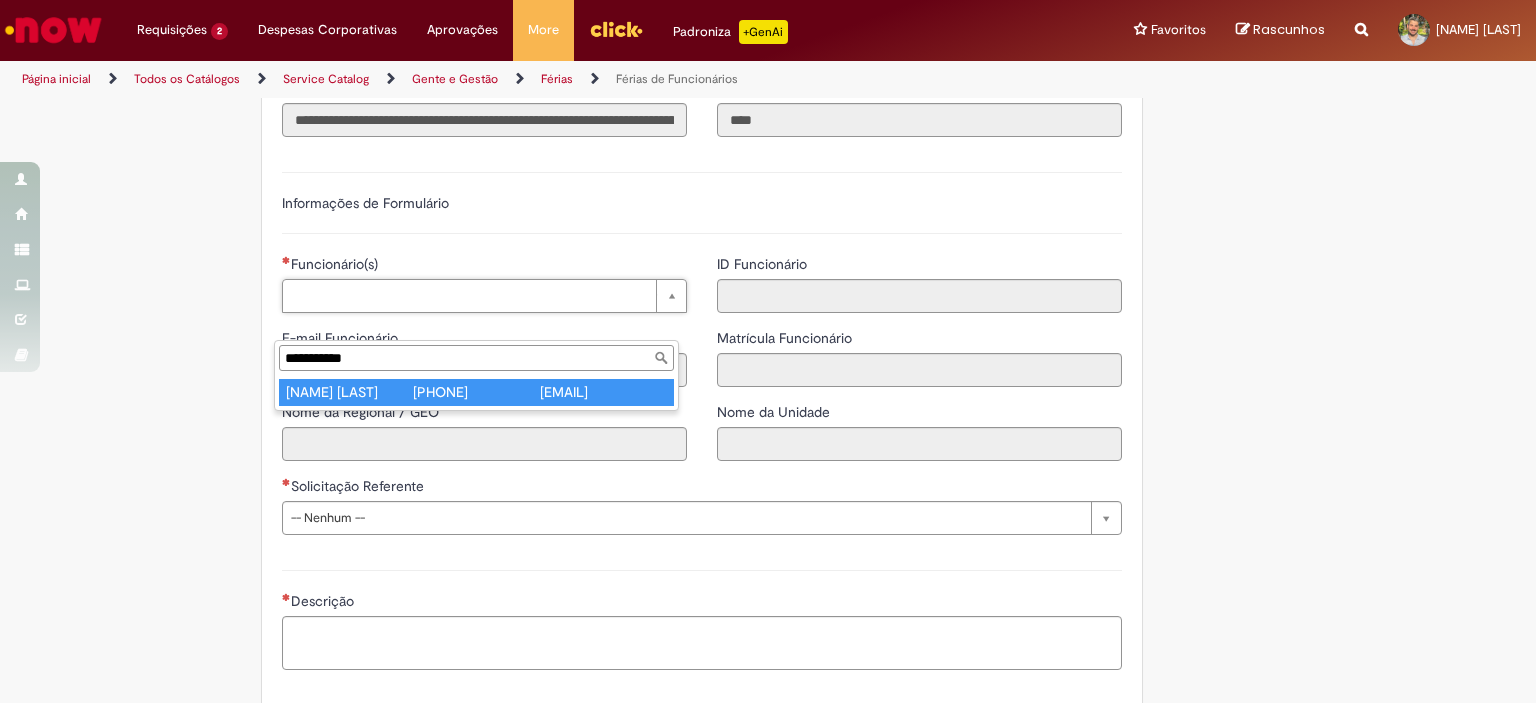 type on "**********" 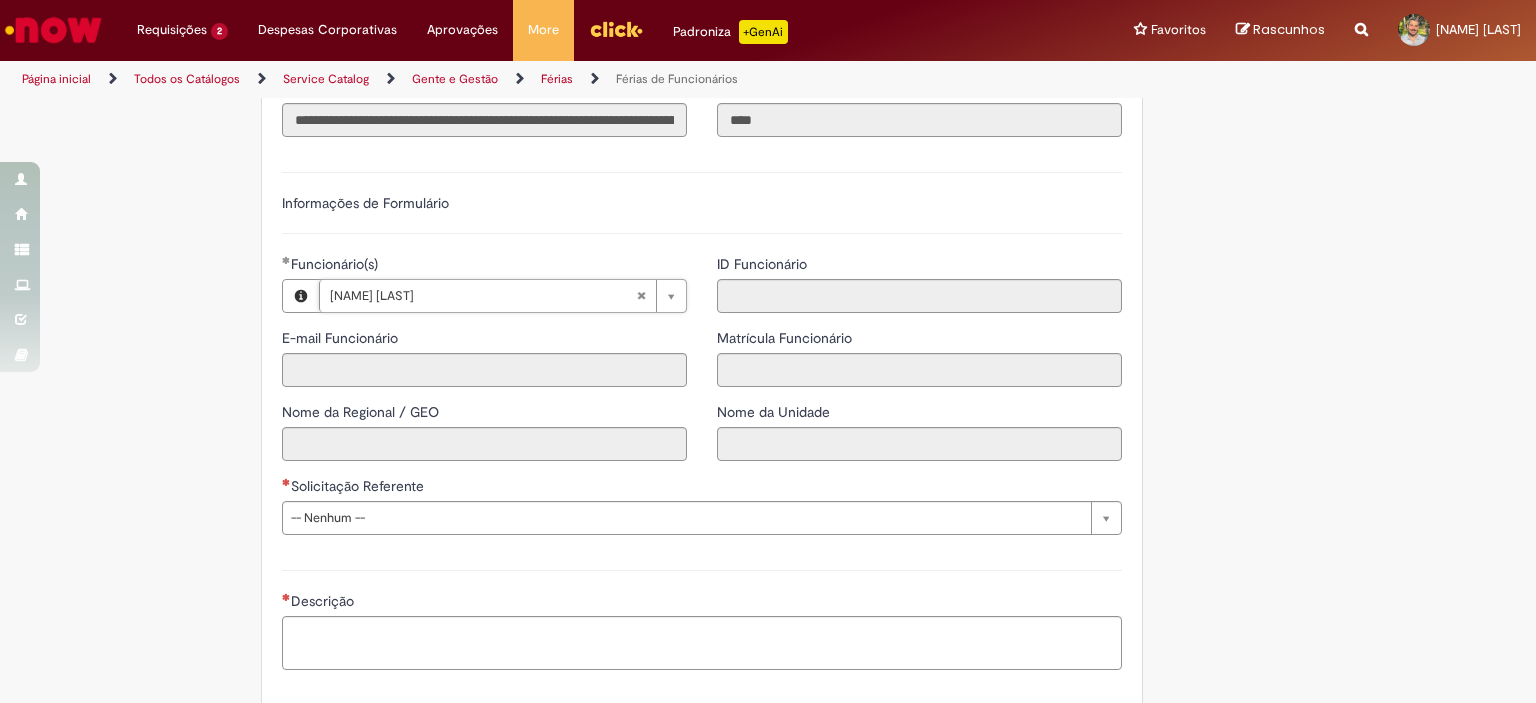 type on "**********" 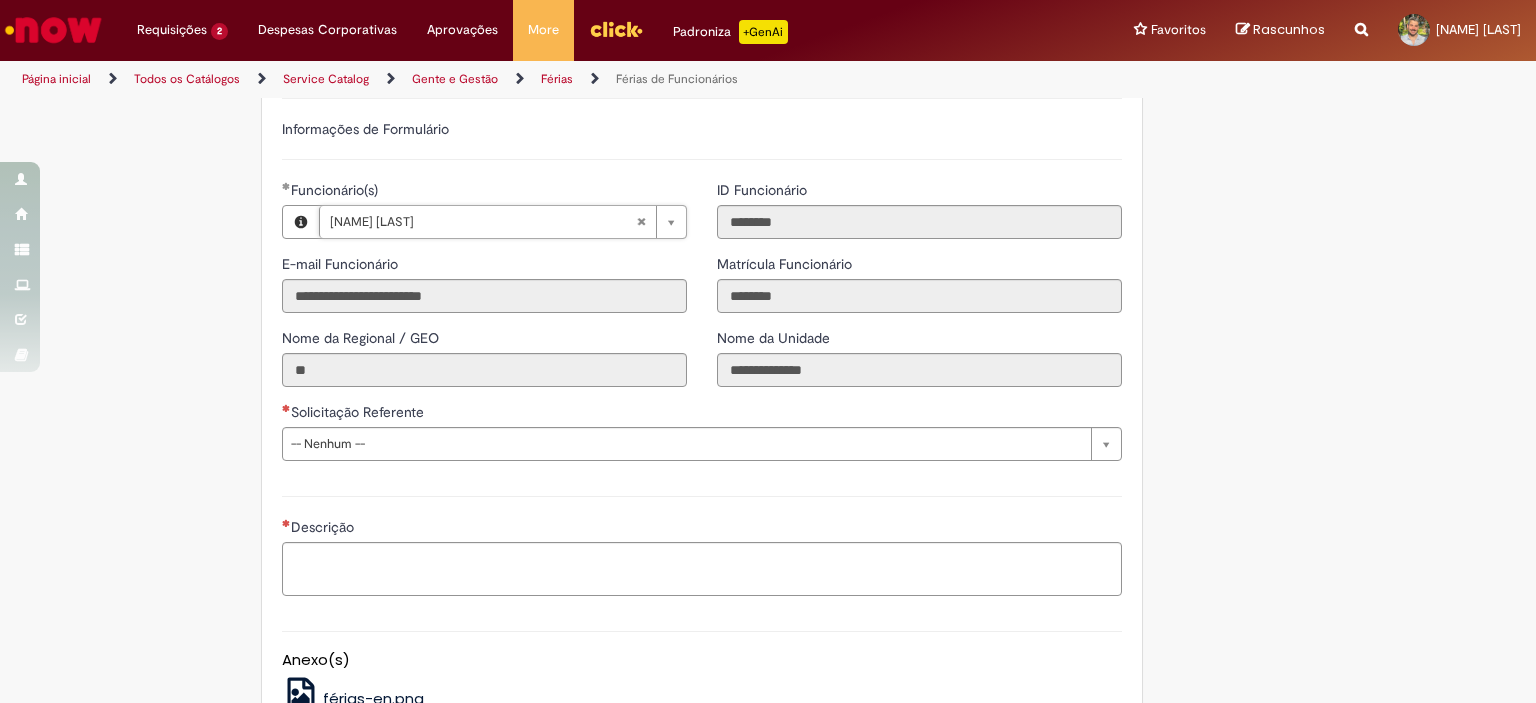 scroll, scrollTop: 1383, scrollLeft: 0, axis: vertical 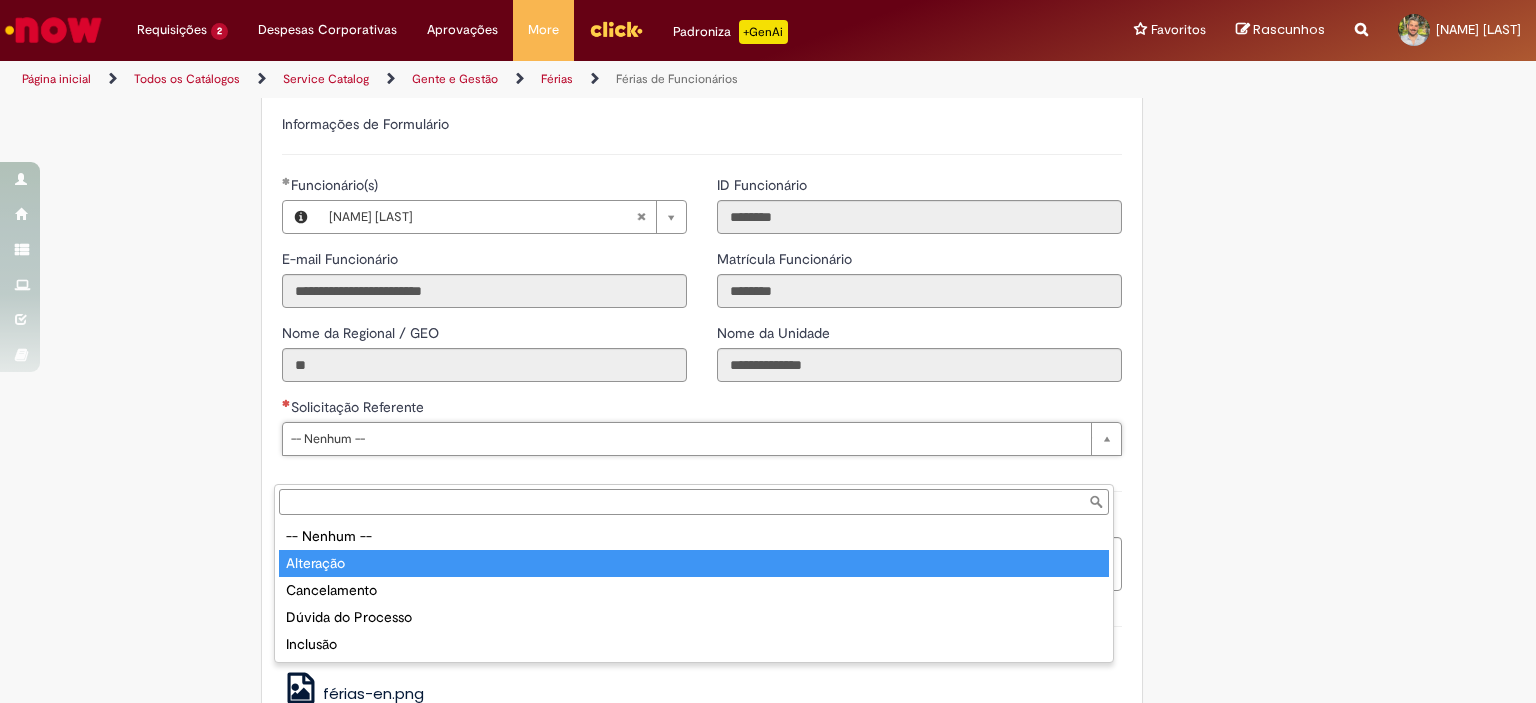 type on "*********" 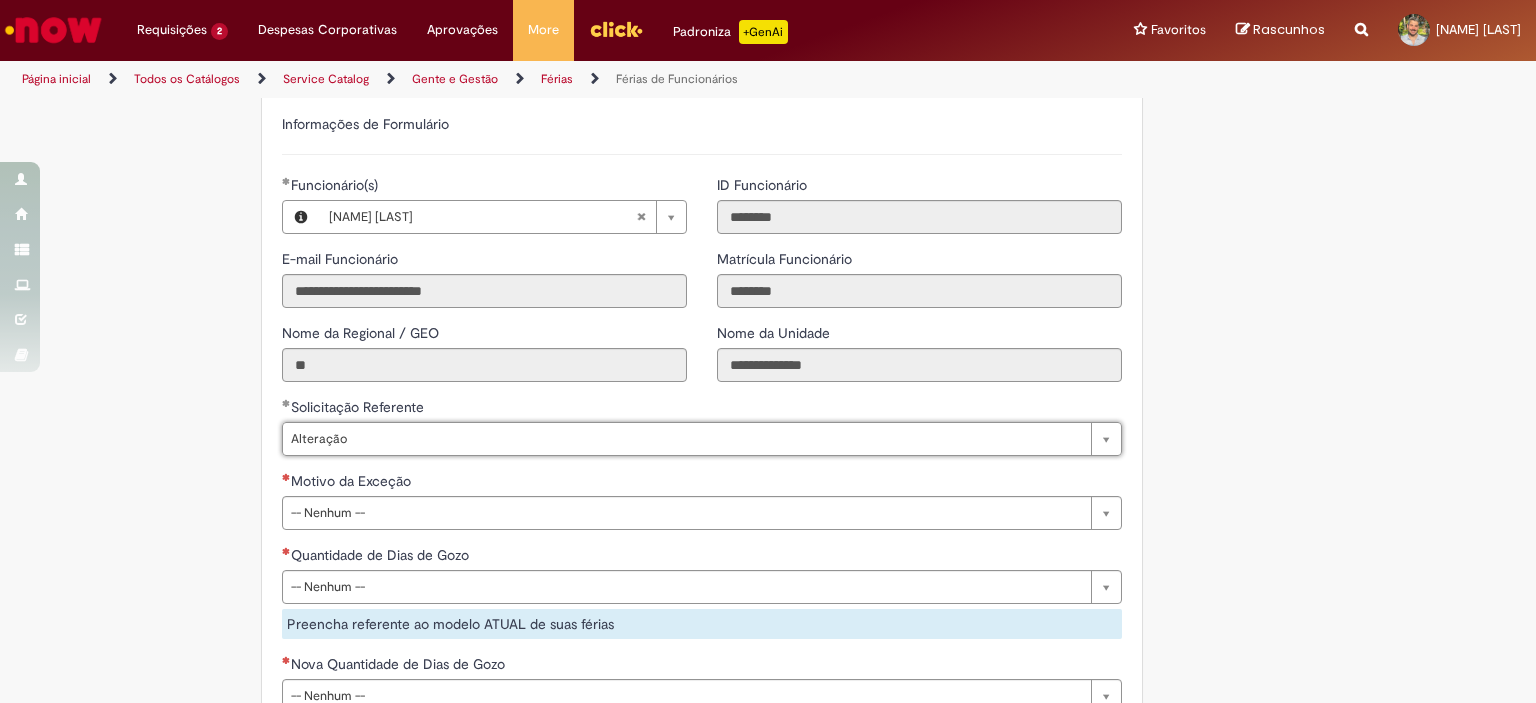 click on "Tire dúvidas com LupiAssist    +GenAI
Oi! Eu sou LupiAssist, uma Inteligência Artificial Generativa em constante aprendizado   Meu conteúdo é monitorado para trazer uma melhor experiência
Dúvidas comuns:
Só mais um instante, estou consultando nossas bases de conhecimento  e escrevendo a melhor resposta pra você!
Title
Lorem ipsum dolor sit amet    Fazer uma nova pergunta
Gerei esta resposta utilizando IA Generativa em conjunto com os nossos padrões. Em caso de divergência, os documentos oficiais prevalecerão.
Saiba mais em:
Ou ligue para:
E aí, te ajudei?
Sim, obrigado!" at bounding box center (768, 37) 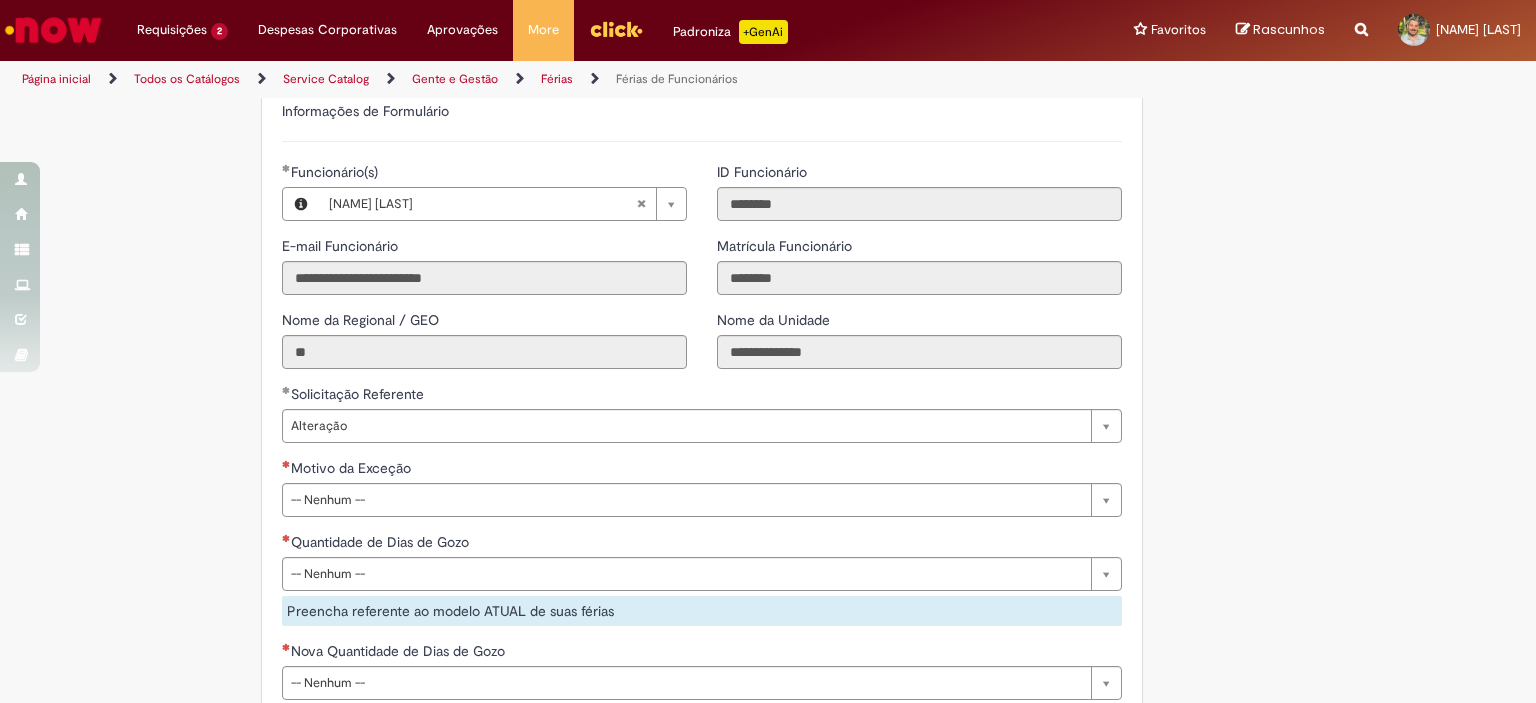 scroll, scrollTop: 1398, scrollLeft: 0, axis: vertical 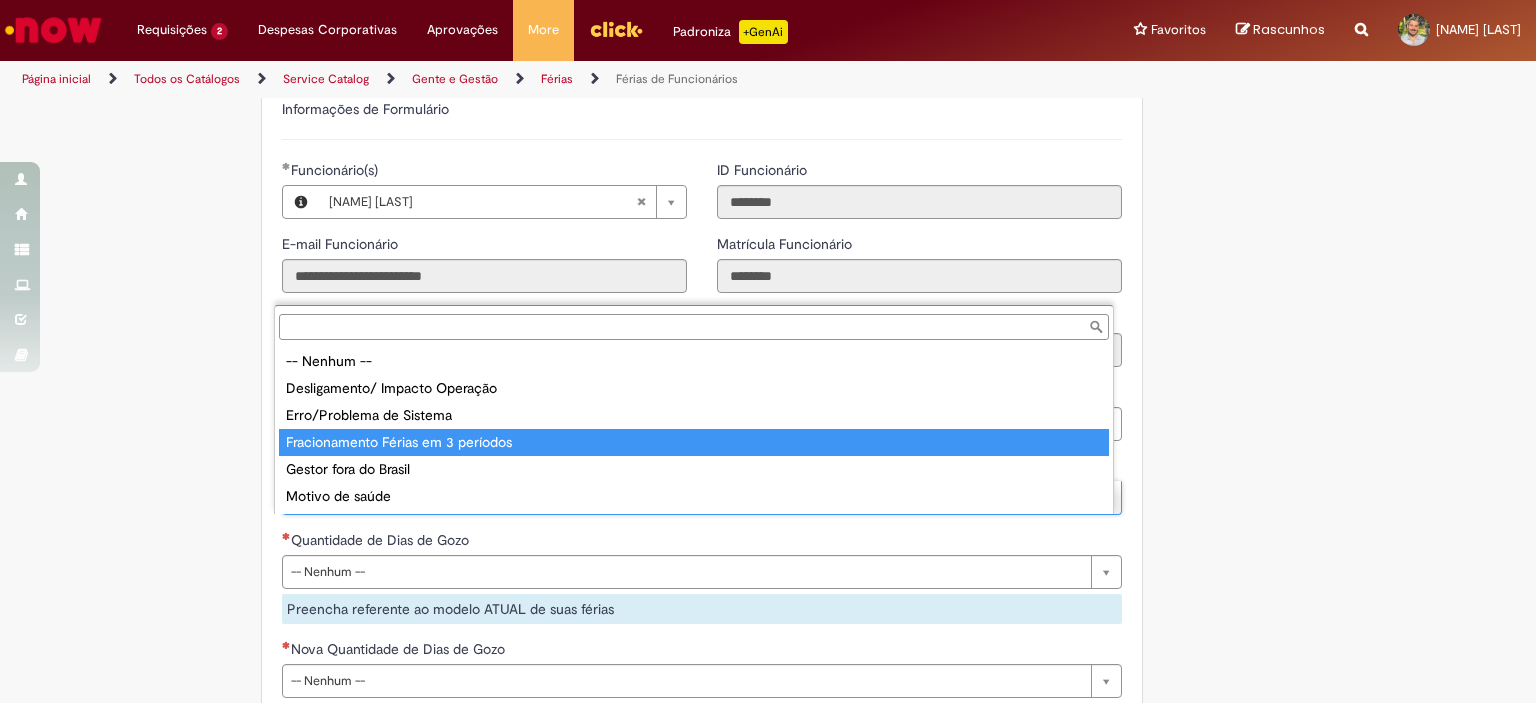 type on "**********" 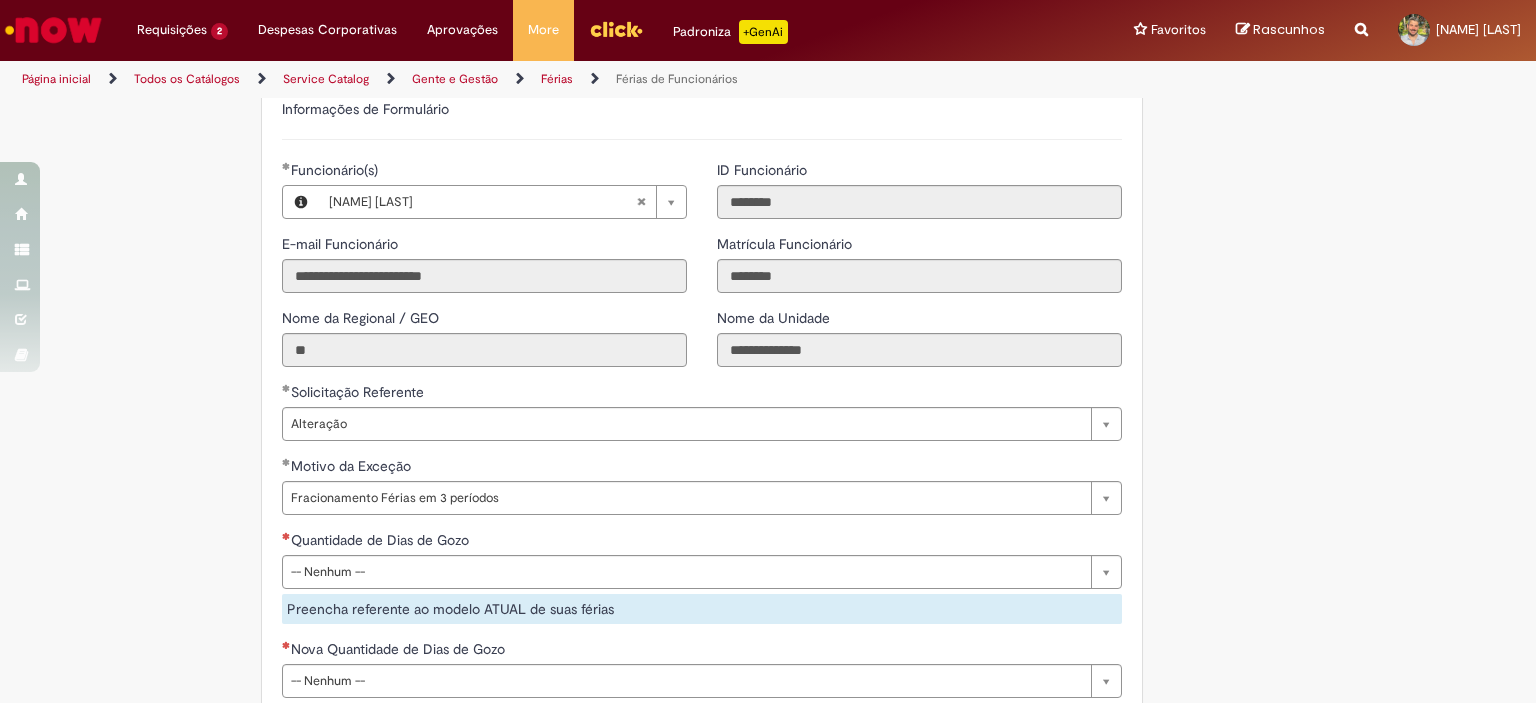 click on "Quantidade de Dias de Gozo" at bounding box center [702, 542] 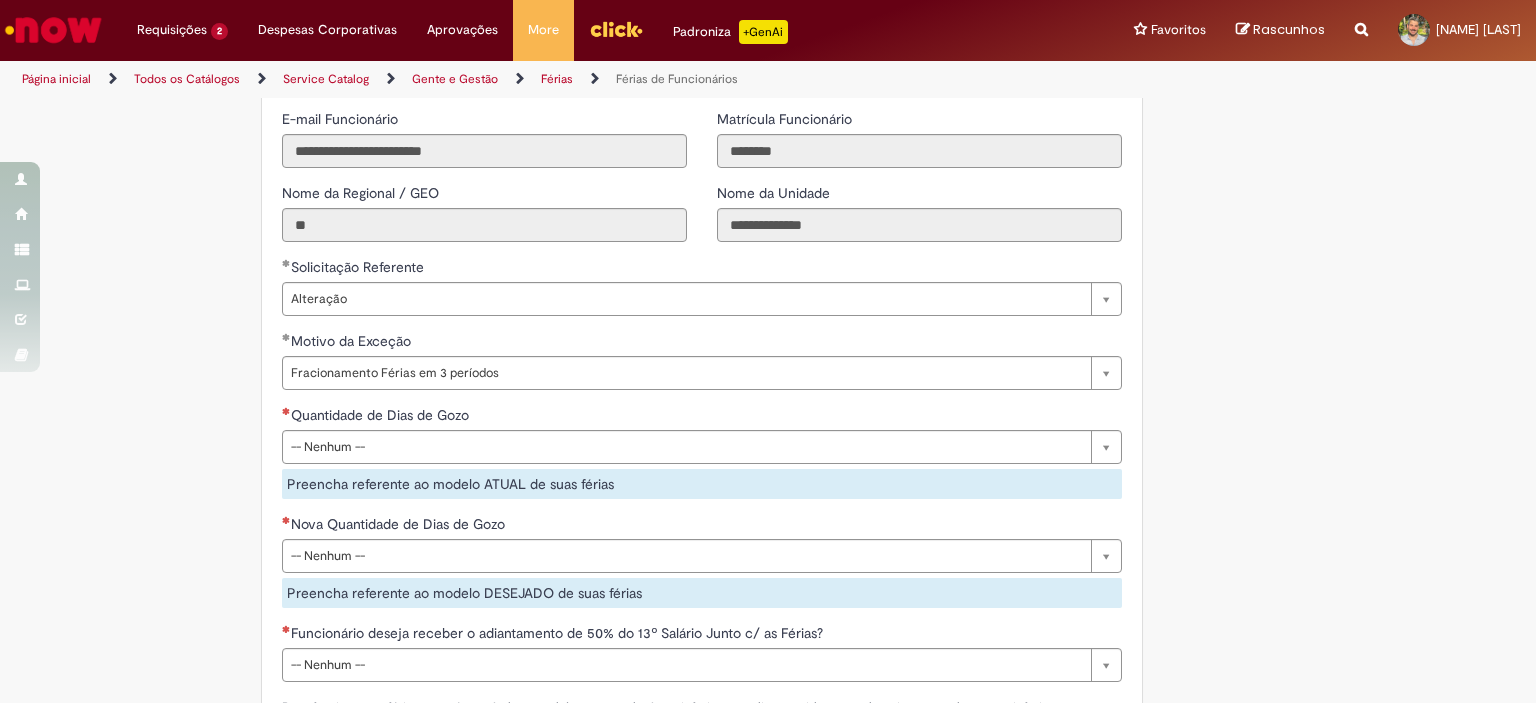 scroll, scrollTop: 1532, scrollLeft: 0, axis: vertical 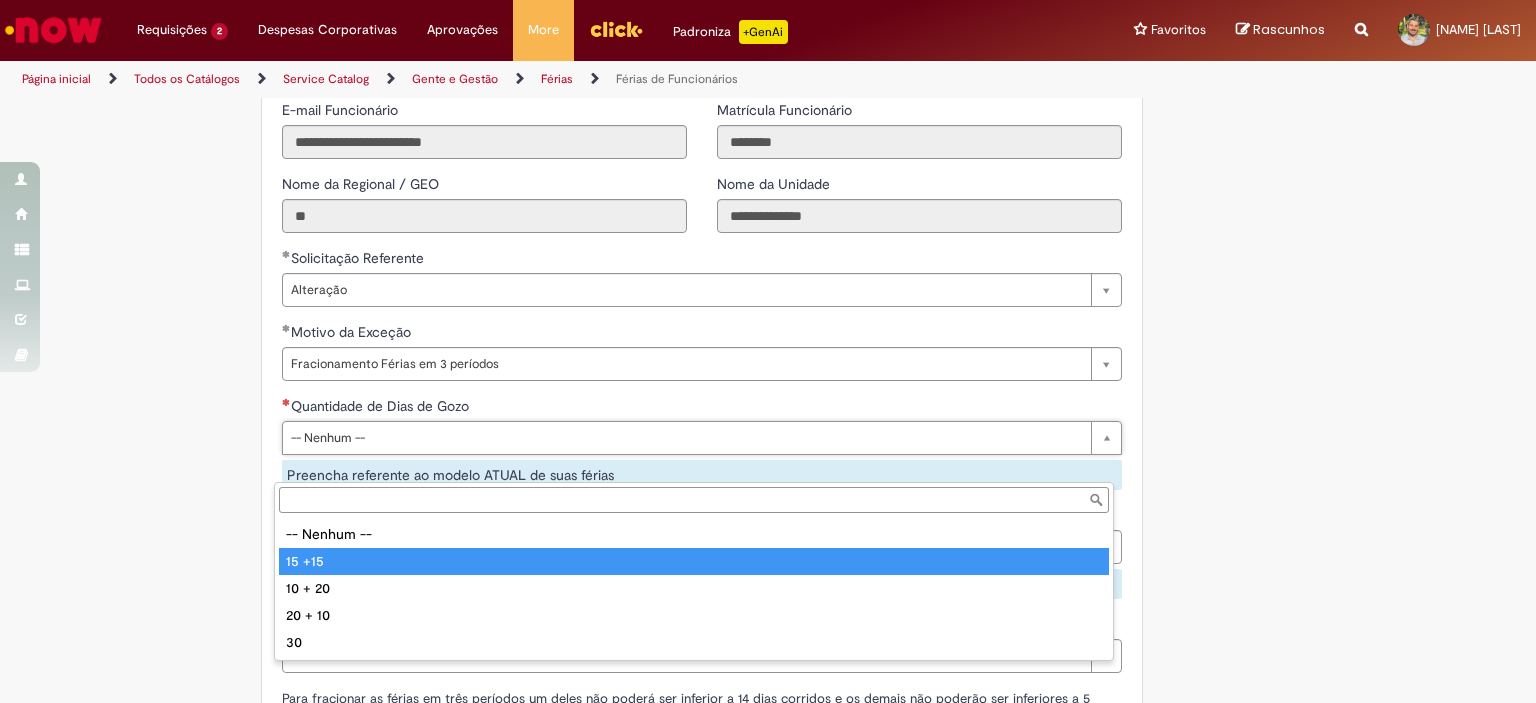 type on "******" 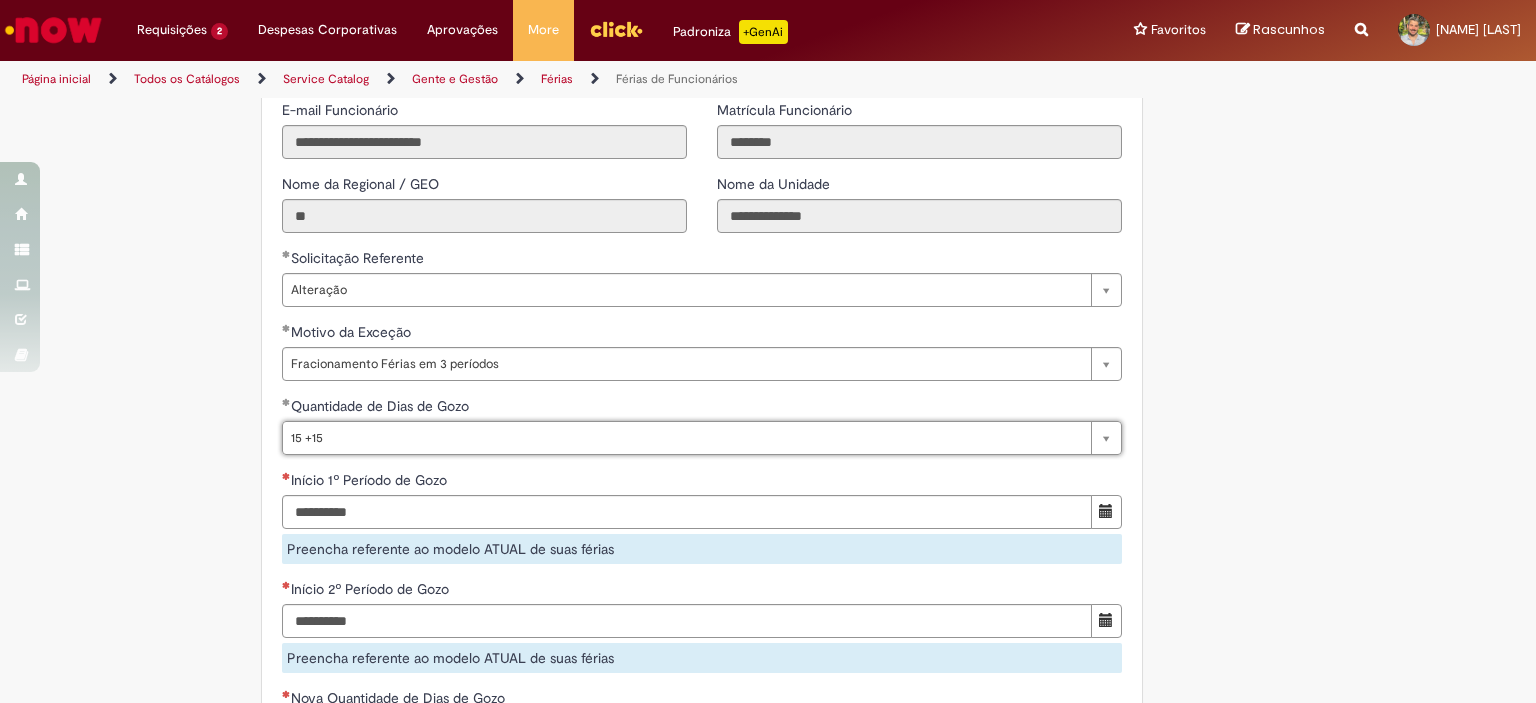 scroll, scrollTop: 1591, scrollLeft: 0, axis: vertical 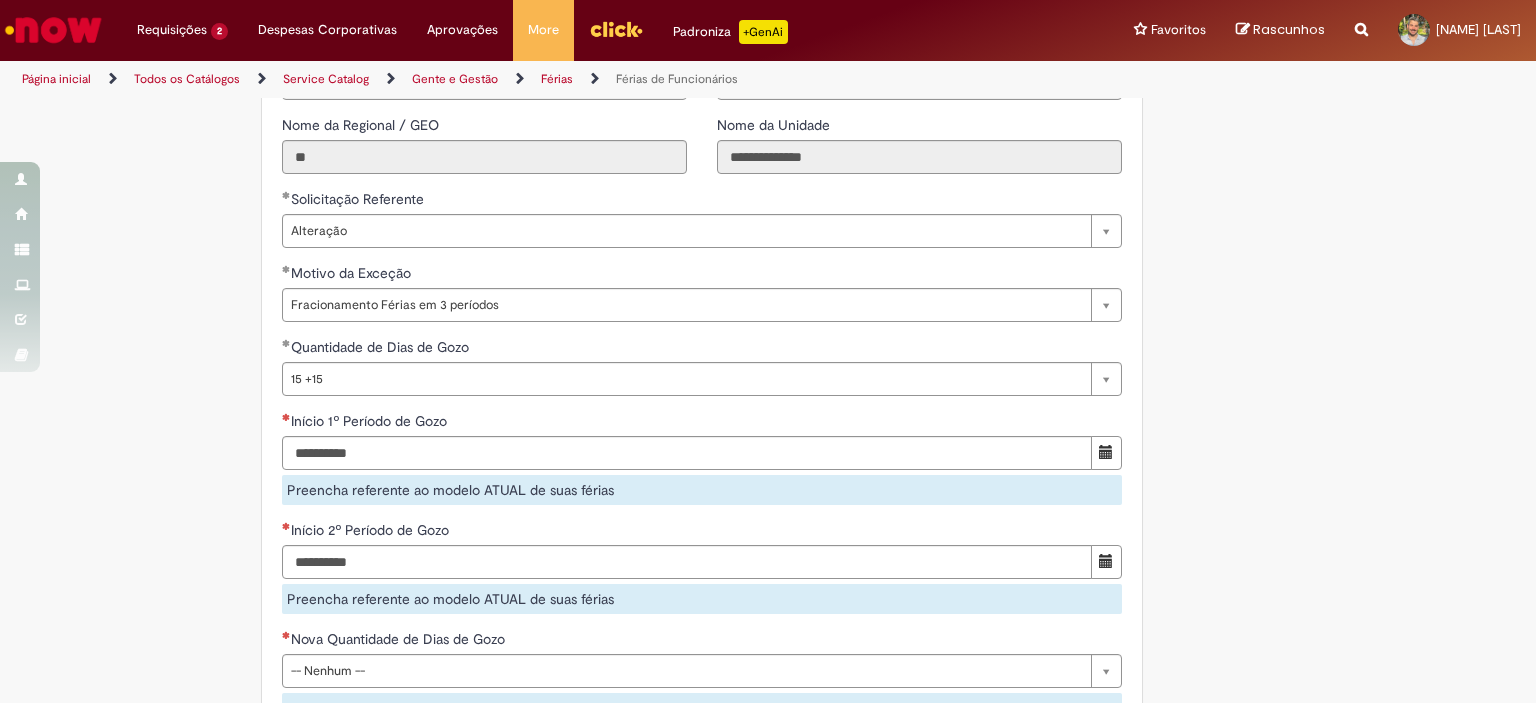 click on "Adicionar a Favoritos
Férias de Funcionários
Oferta destinada para esclarecimento de dúvidas e inclusões/exceções/cancelamentos de férias por exceções.
Utilize esta oferta:
Para ajustar, cancelar ou incluir férias com menos de 35 dias para o início;
Para fracionar suas férias em 03 períodos (se elegível);
Caso Click apresente alguma instabilidade no serviço de Férias que, mesmo após você abrir um  incidente  (e tiver evidência do número), não for corrigido por completo ou  em tempo de ajustar no próprio sistema;
> Para incluir, alterar ou cancelar Férias dentro do prazo de 35 dias de antecedência, é só acessar  Portal Click  > Você > Férias; > Para acessar a Diretriz de Férias, basta  clicar aqui
> Ficou com dúvidas sobre Férias via Termo? É só acessar a   FAQ – Fluxo de alteração de férias por exceção no Click  ou abrir chamado na oferta  ." at bounding box center [670, 257] 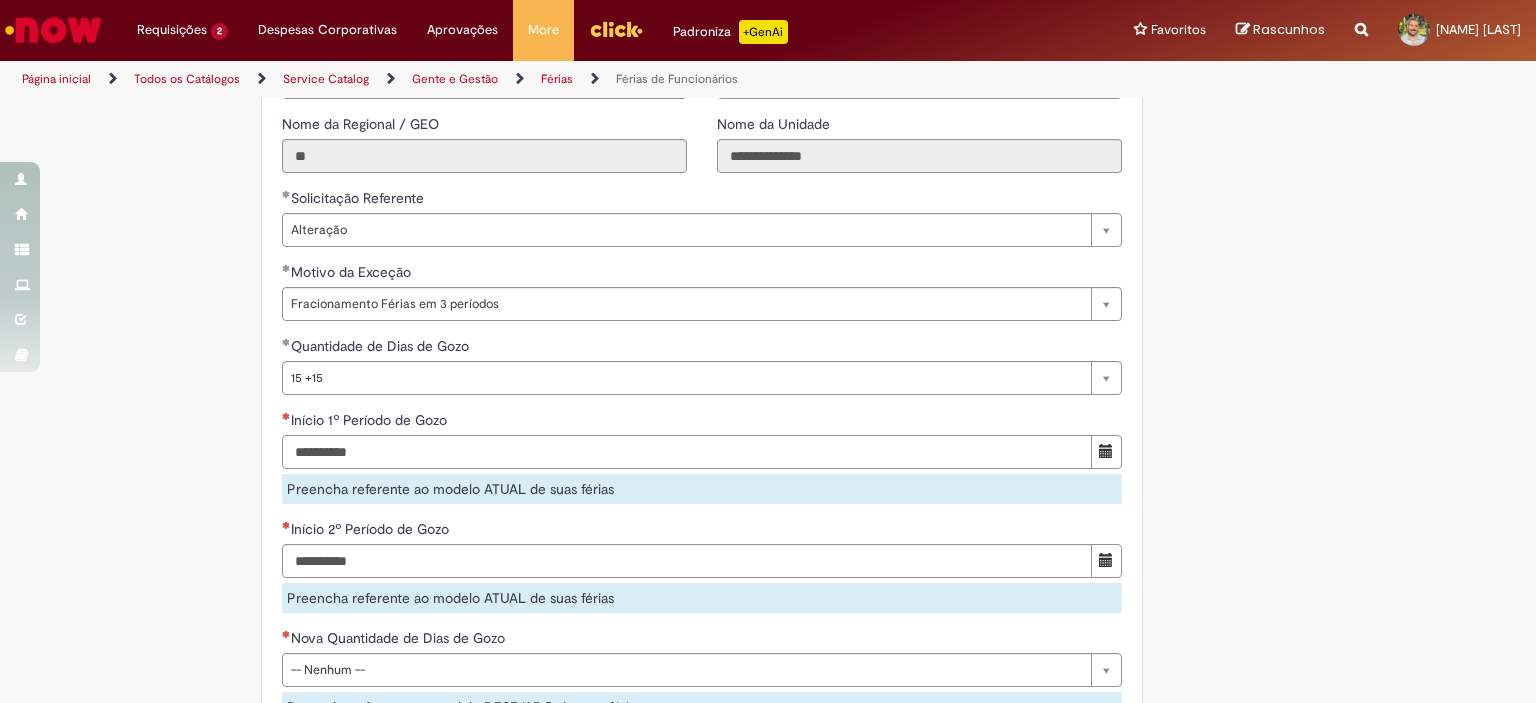 click on "Início 1º Período de Gozo" at bounding box center (687, 452) 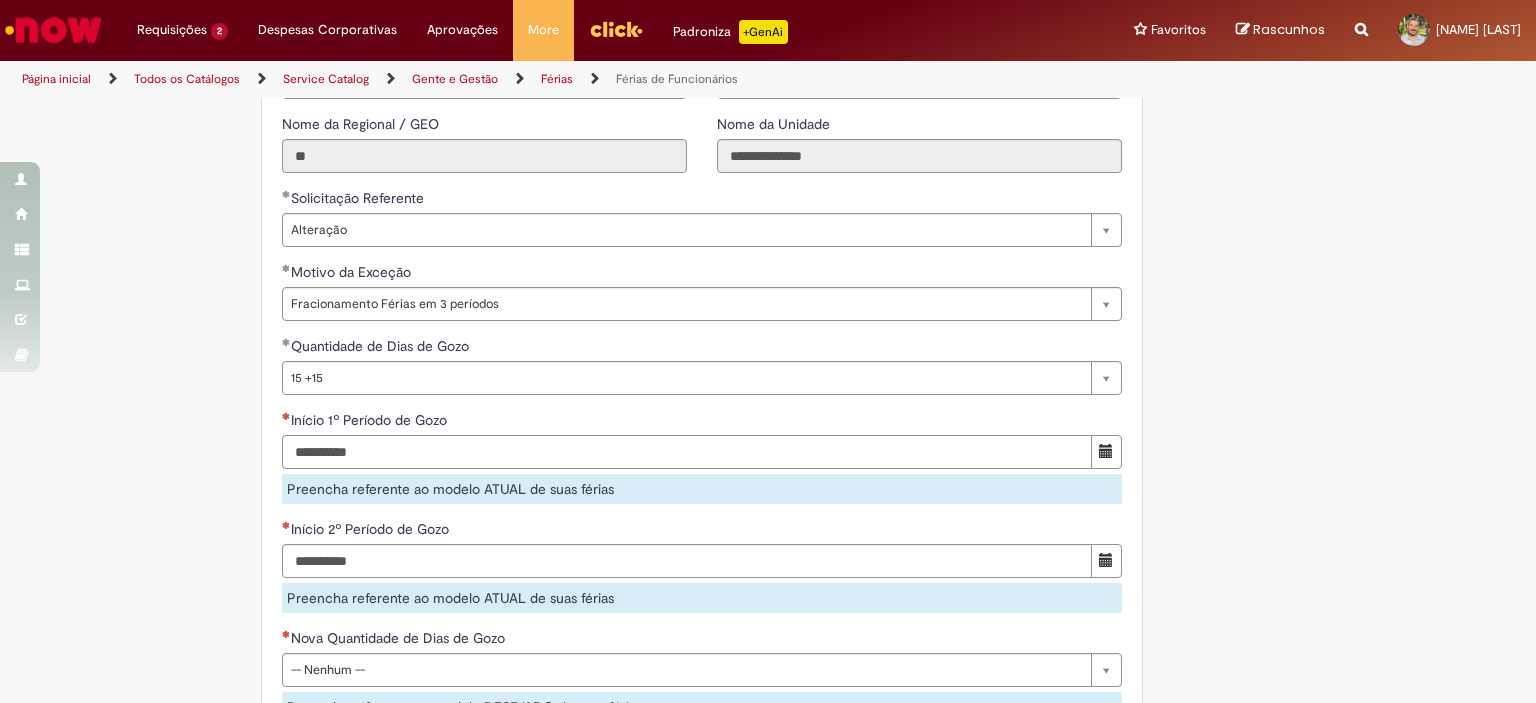 type on "**********" 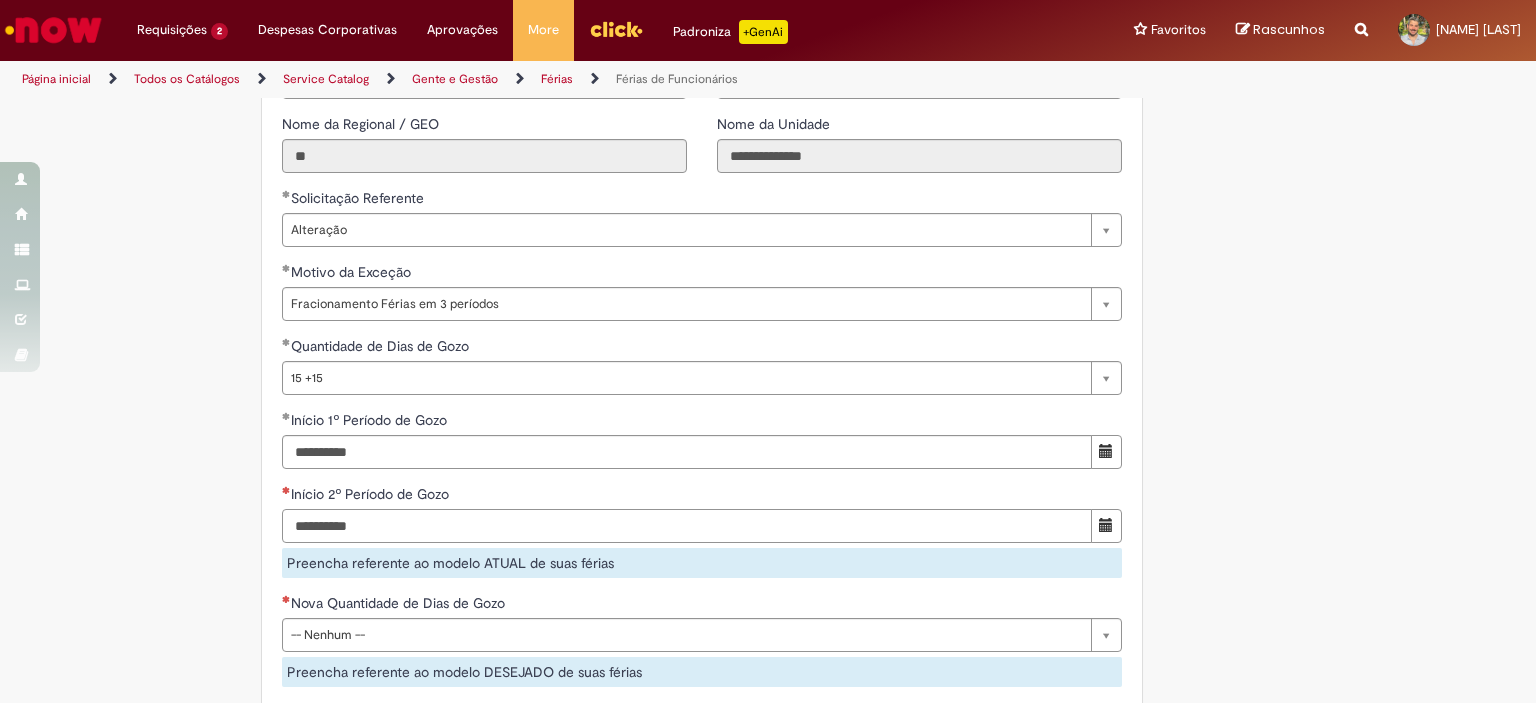 click on "Início 2º Período de Gozo  Preencha referente ao modelo ATUAL de suas férias" at bounding box center (702, 531) 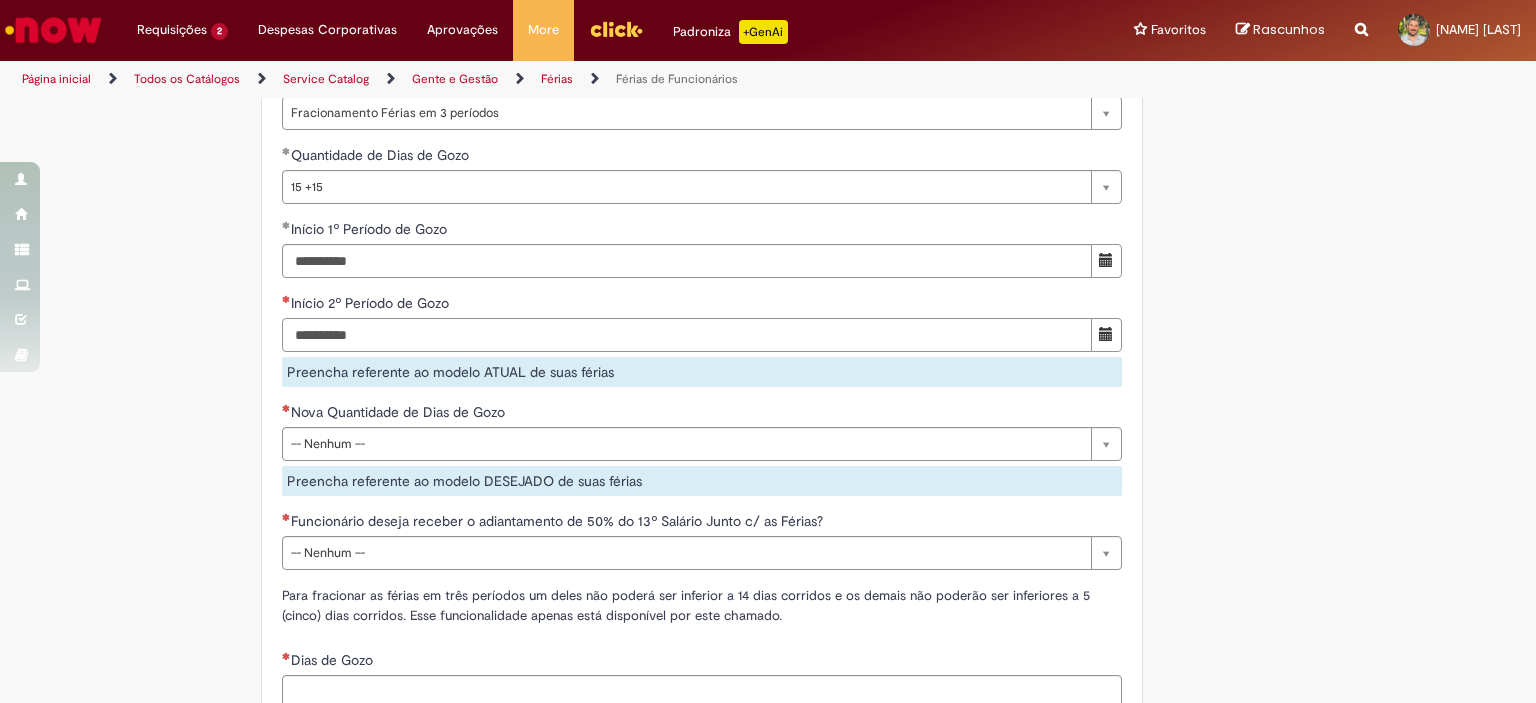 scroll, scrollTop: 1783, scrollLeft: 0, axis: vertical 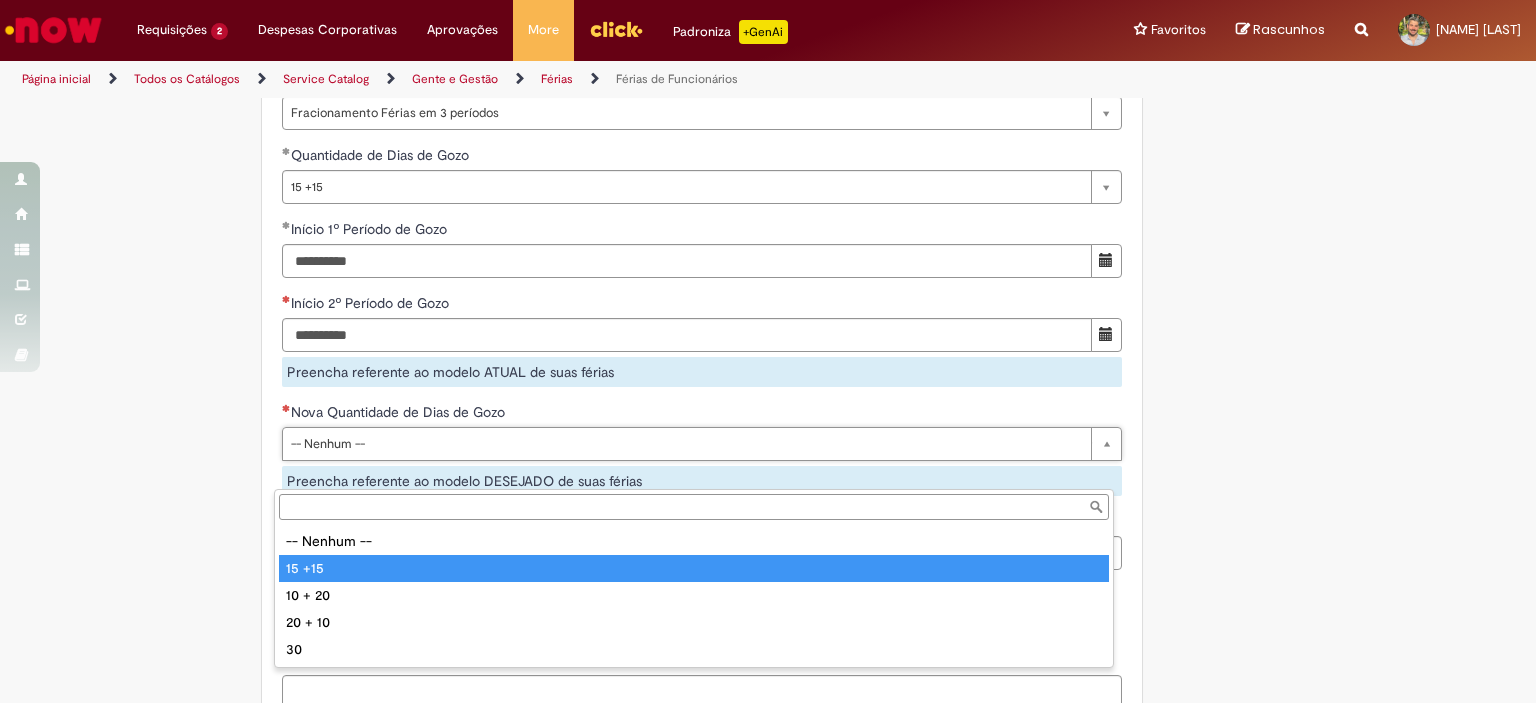 type on "******" 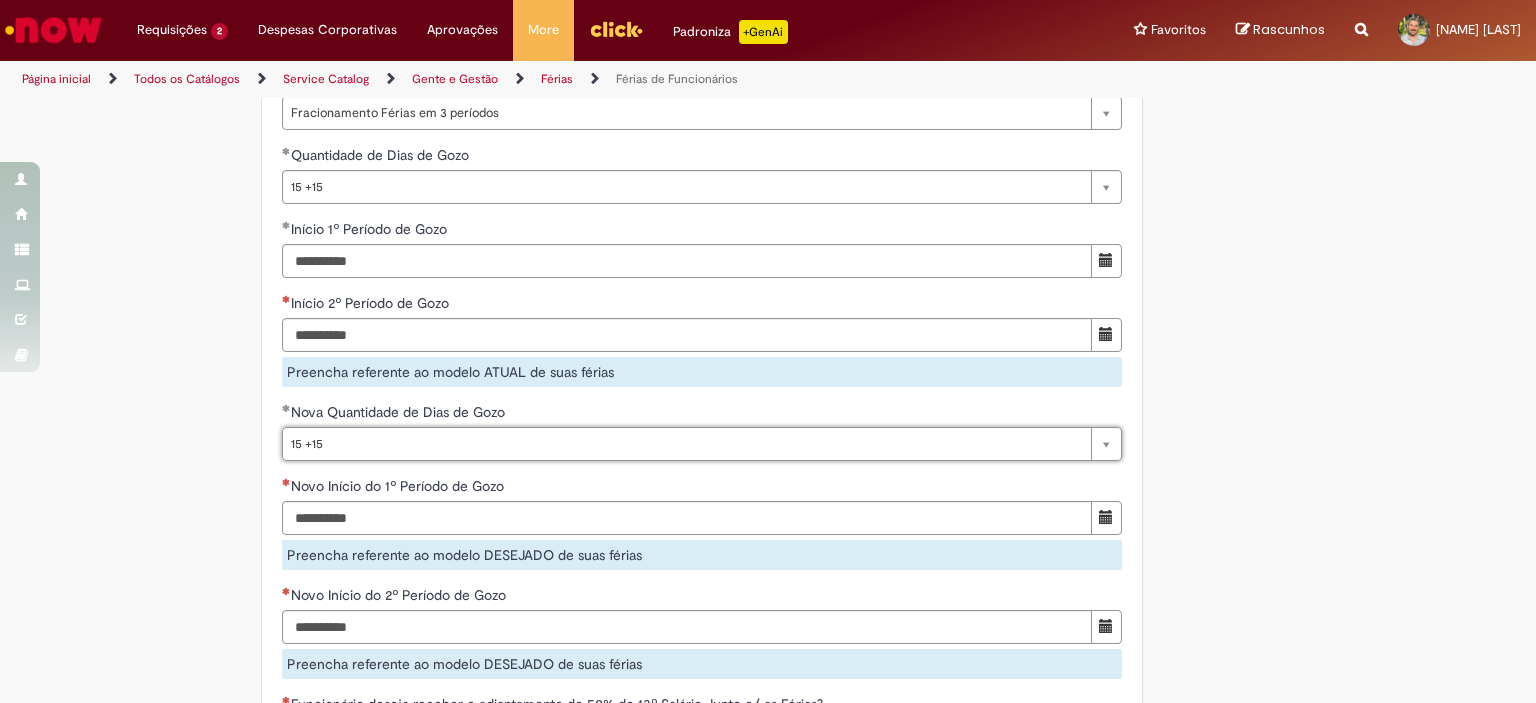 click on "Adicionar a Favoritos
Férias de Funcionários
Oferta destinada para esclarecimento de dúvidas e inclusões/exceções/cancelamentos de férias por exceções.
Utilize esta oferta:
Para ajustar, cancelar ou incluir férias com menos de 35 dias para o início;
Para fracionar suas férias em 03 períodos (se elegível);
Caso Click apresente alguma instabilidade no serviço de Férias que, mesmo após você abrir um  incidente  (e tiver evidência do número), não for corrigido por completo ou  em tempo de ajustar no próprio sistema;
> Para incluir, alterar ou cancelar Férias dentro do prazo de 35 dias de antecedência, é só acessar  Portal Click  > Você > Férias; > Para acessar a Diretriz de Férias, basta  clicar aqui
> Ficou com dúvidas sobre Férias via Termo? É só acessar a   FAQ – Fluxo de alteração de férias por exceção no Click  ou abrir chamado na oferta  ." at bounding box center (670, 139) 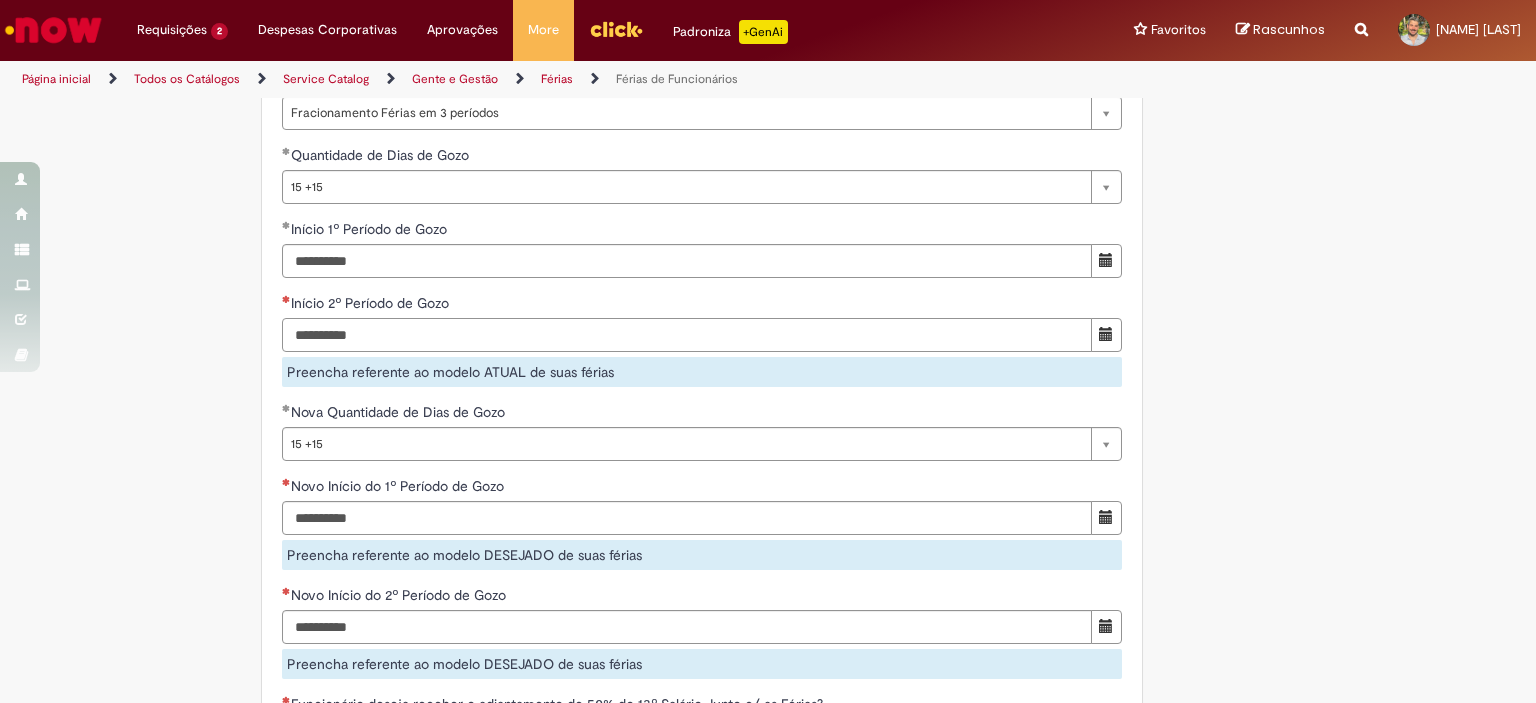 click on "Início 2º Período de Gozo" at bounding box center [687, 335] 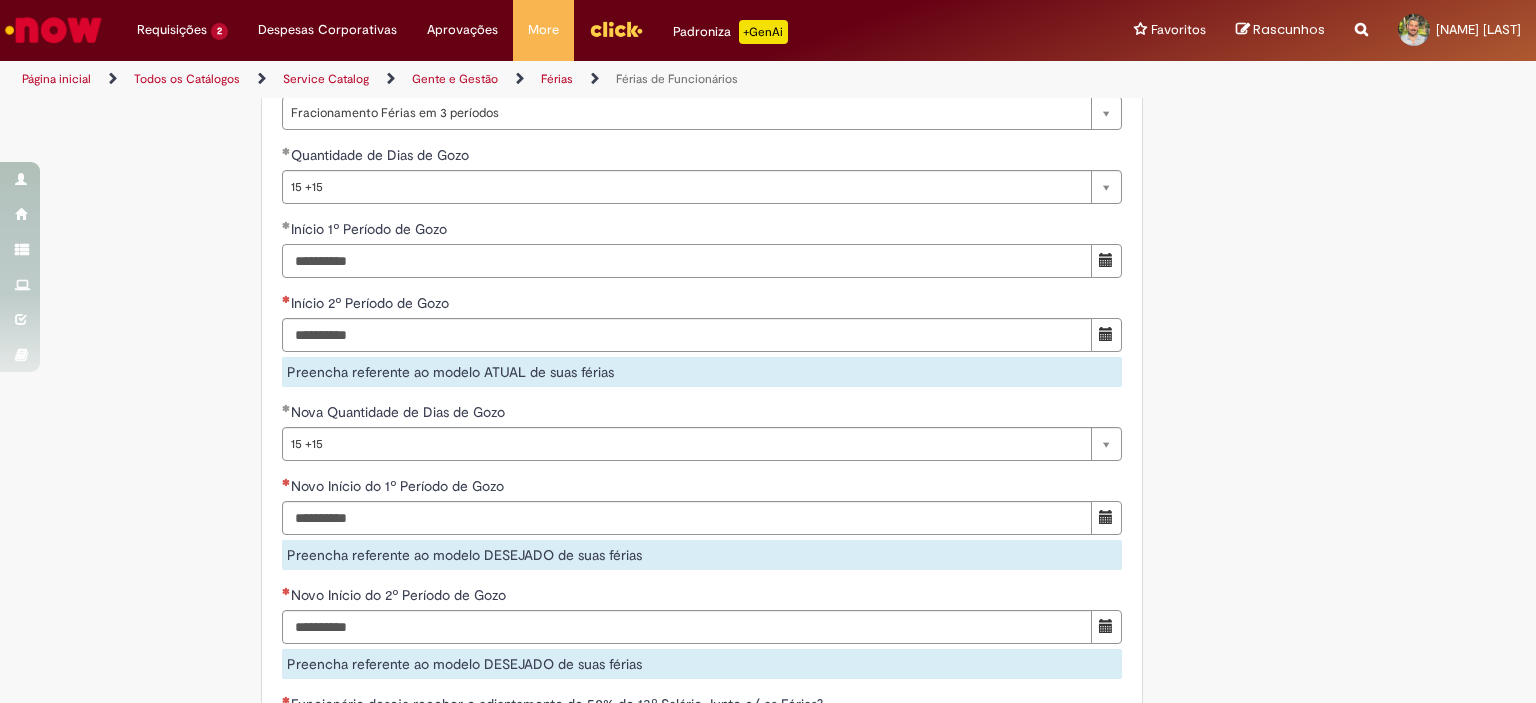 click on "**********" at bounding box center (687, 261) 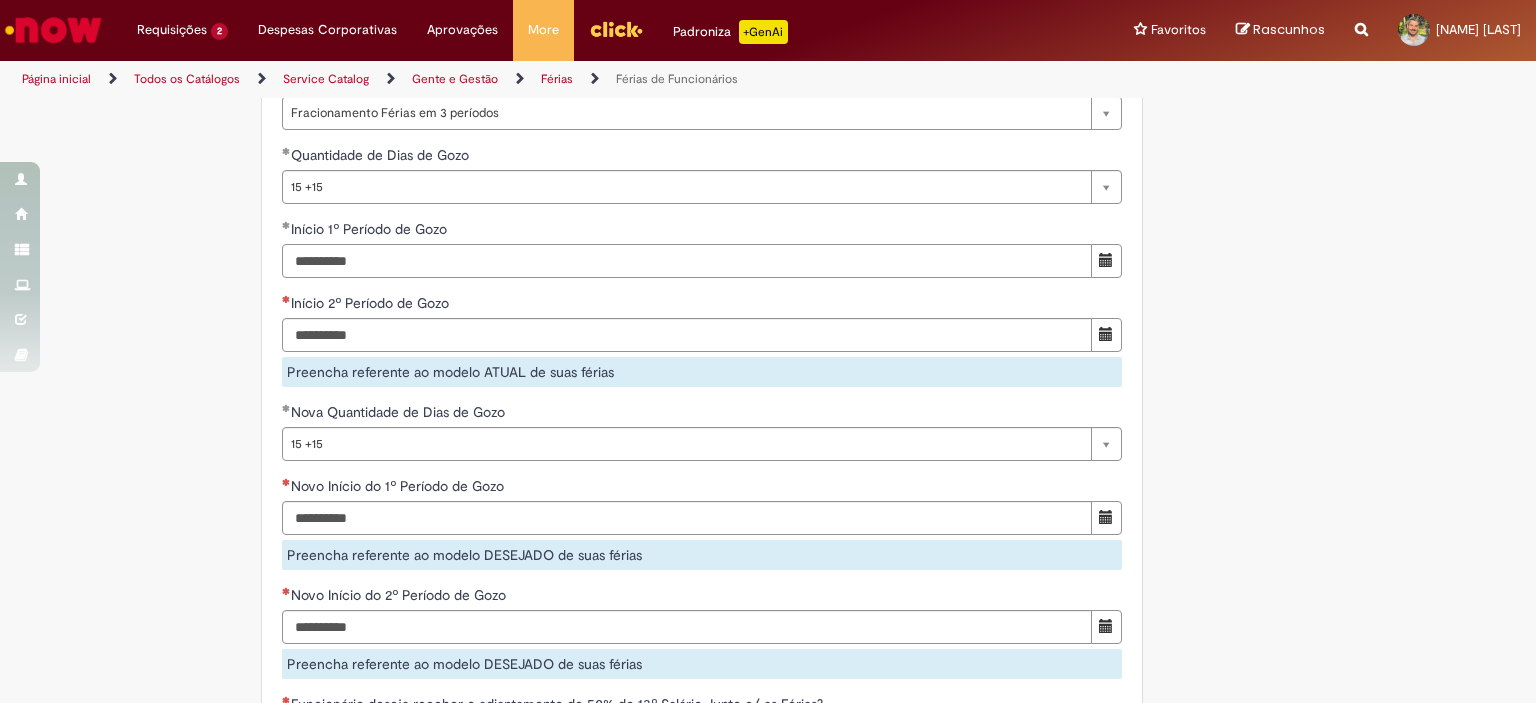 click on "**********" at bounding box center [687, 261] 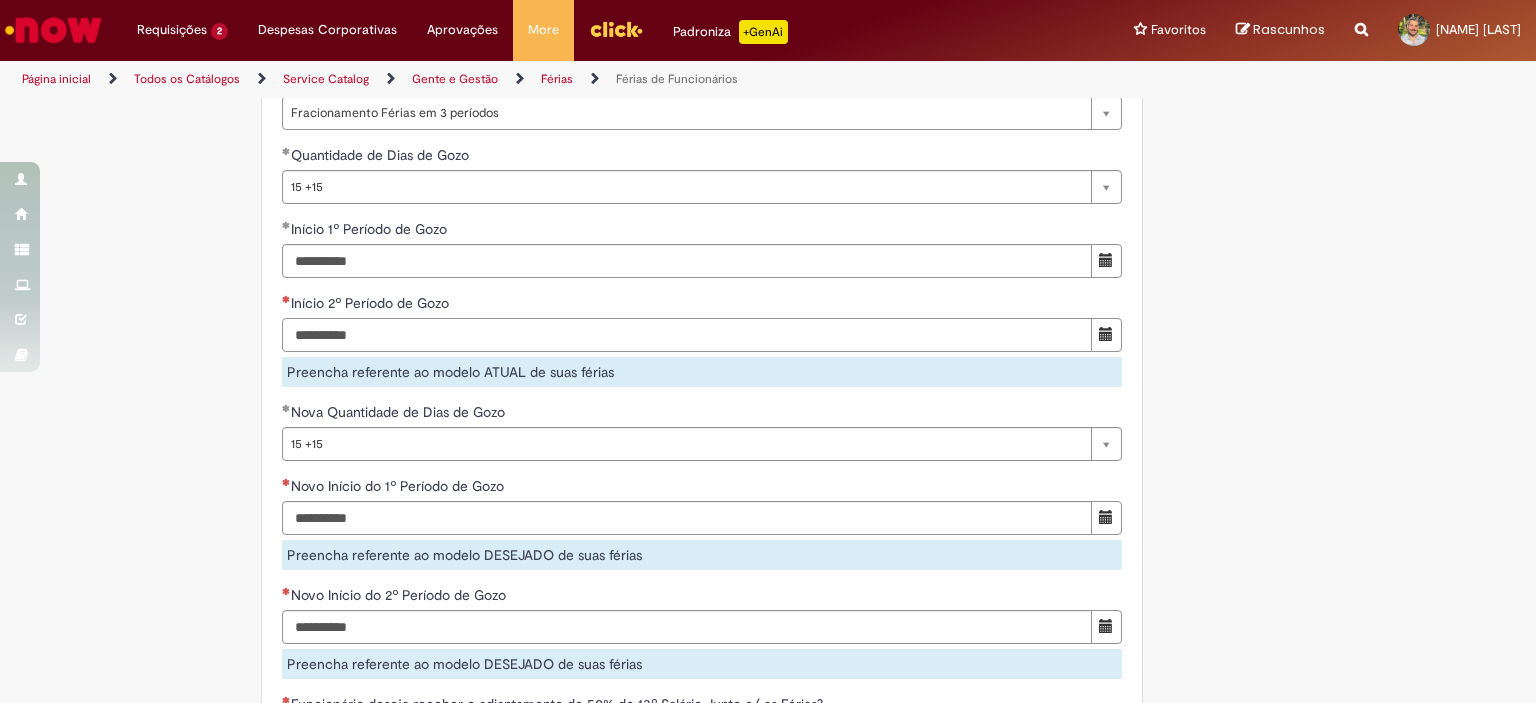 click on "Início 2º Período de Gozo" at bounding box center [687, 335] 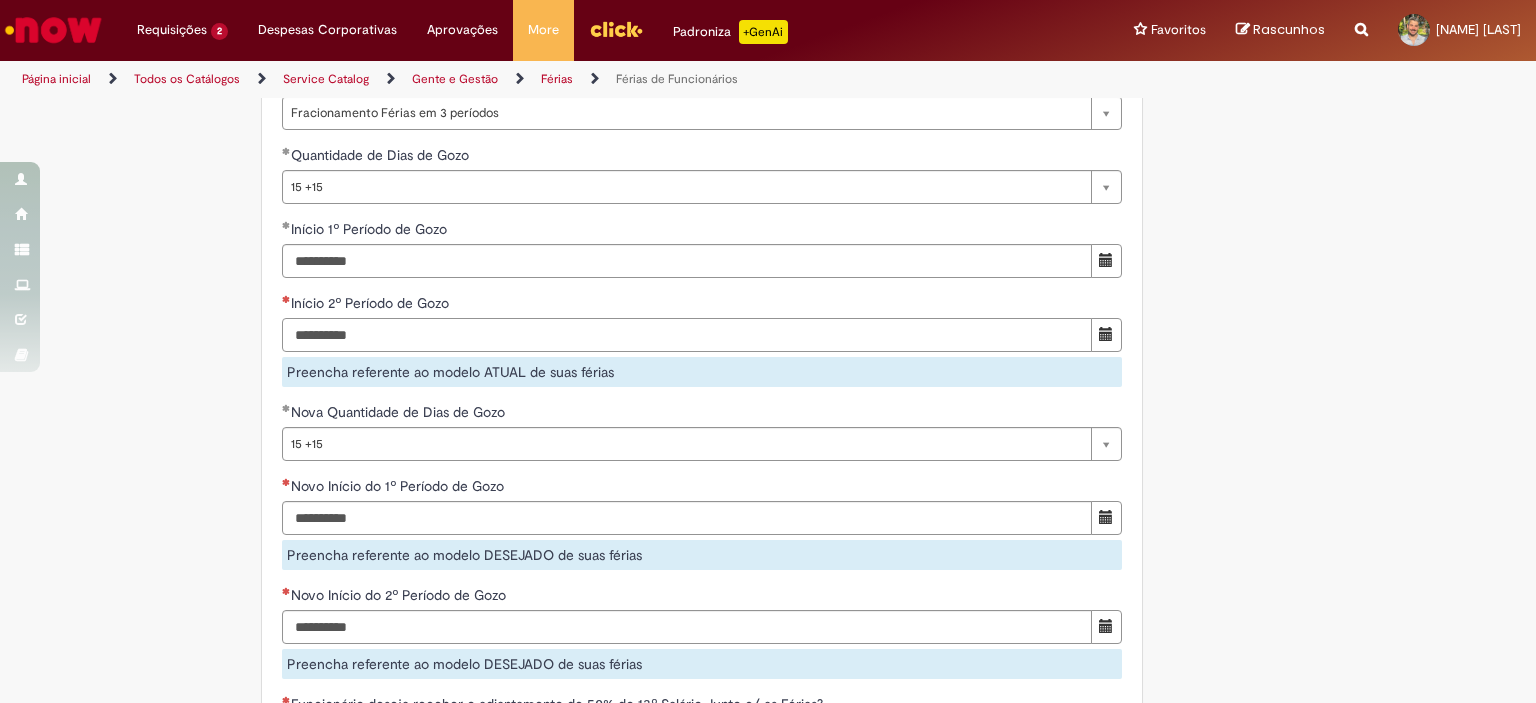 type on "**********" 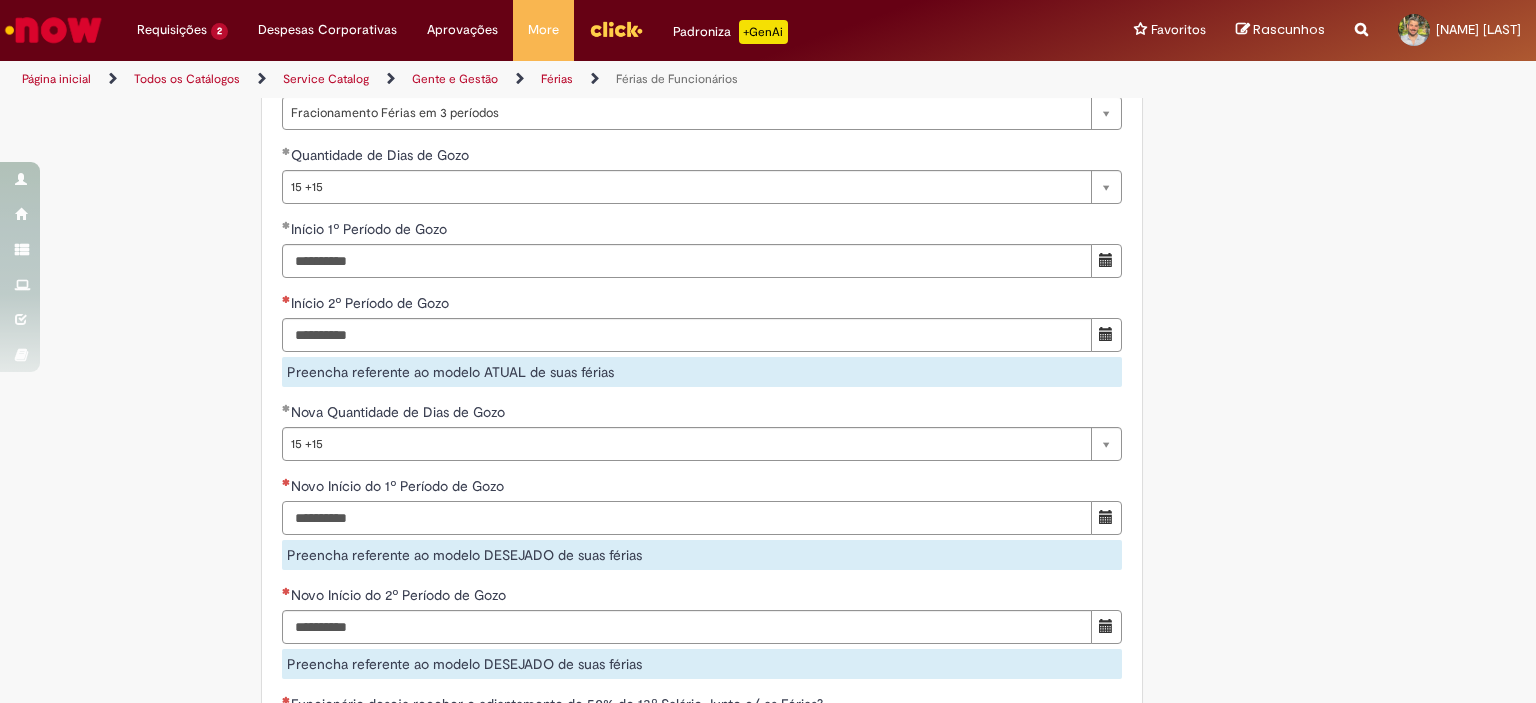 click on "Novo Início do 1º Período de Gozo Preencha referente ao modelo DESEJADO de suas férias" at bounding box center [702, 523] 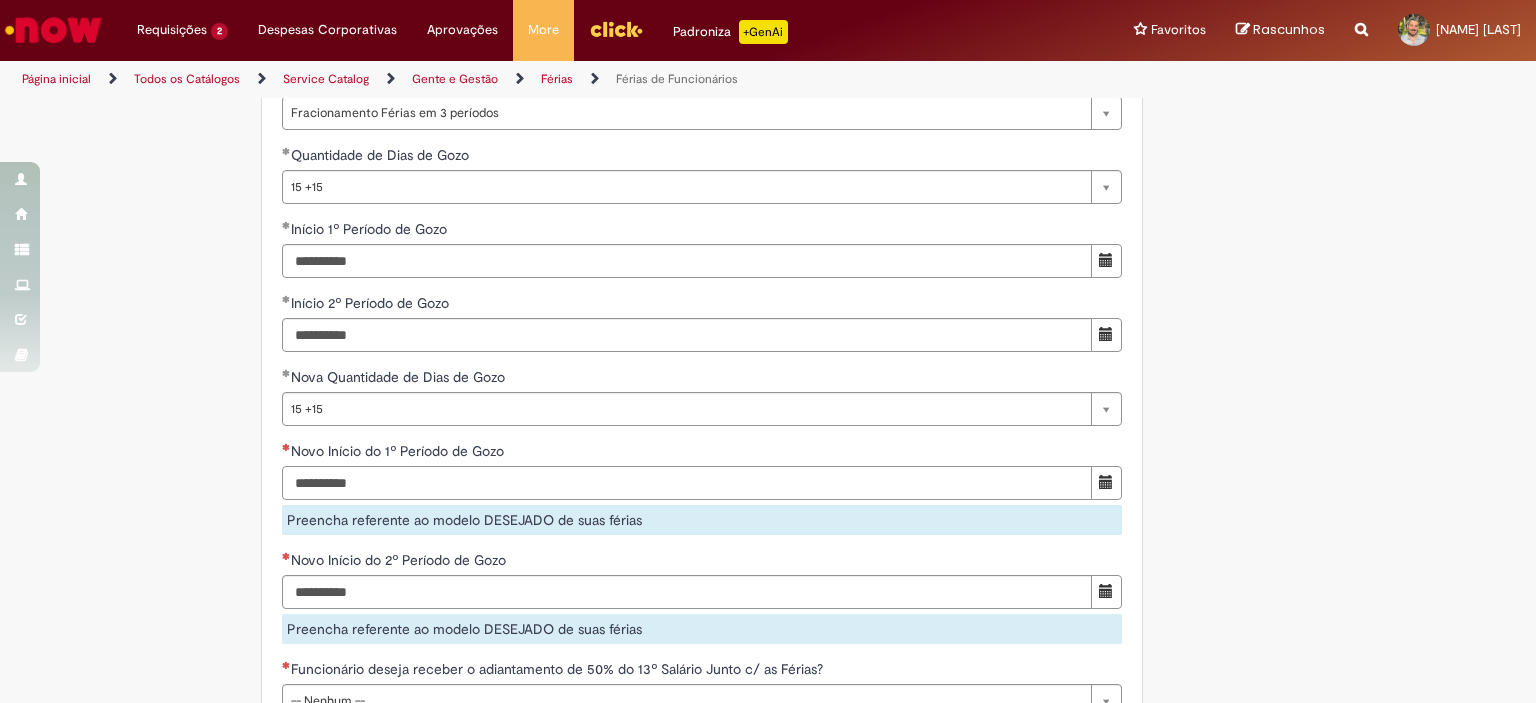type on "**********" 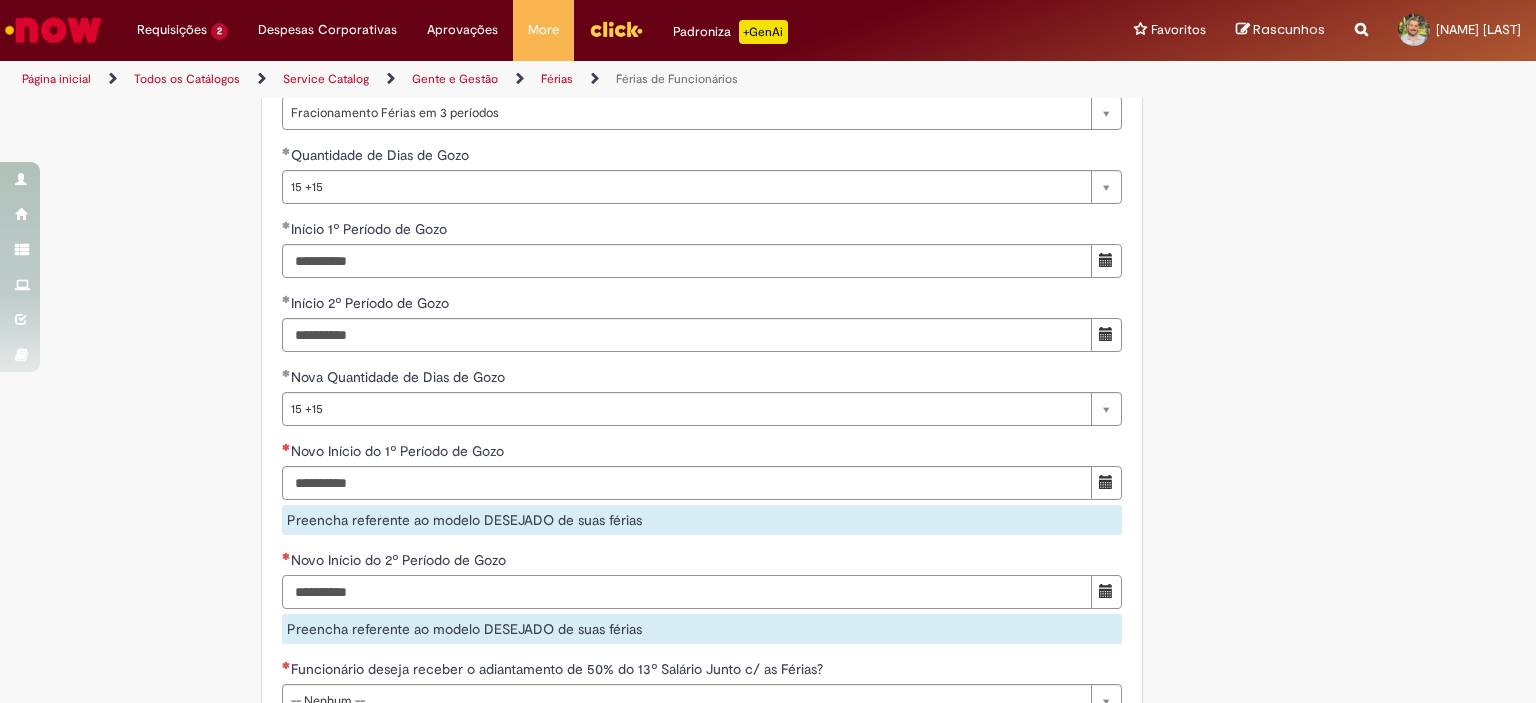 drag, startPoint x: 344, startPoint y: 612, endPoint x: 629, endPoint y: 701, distance: 298.57327 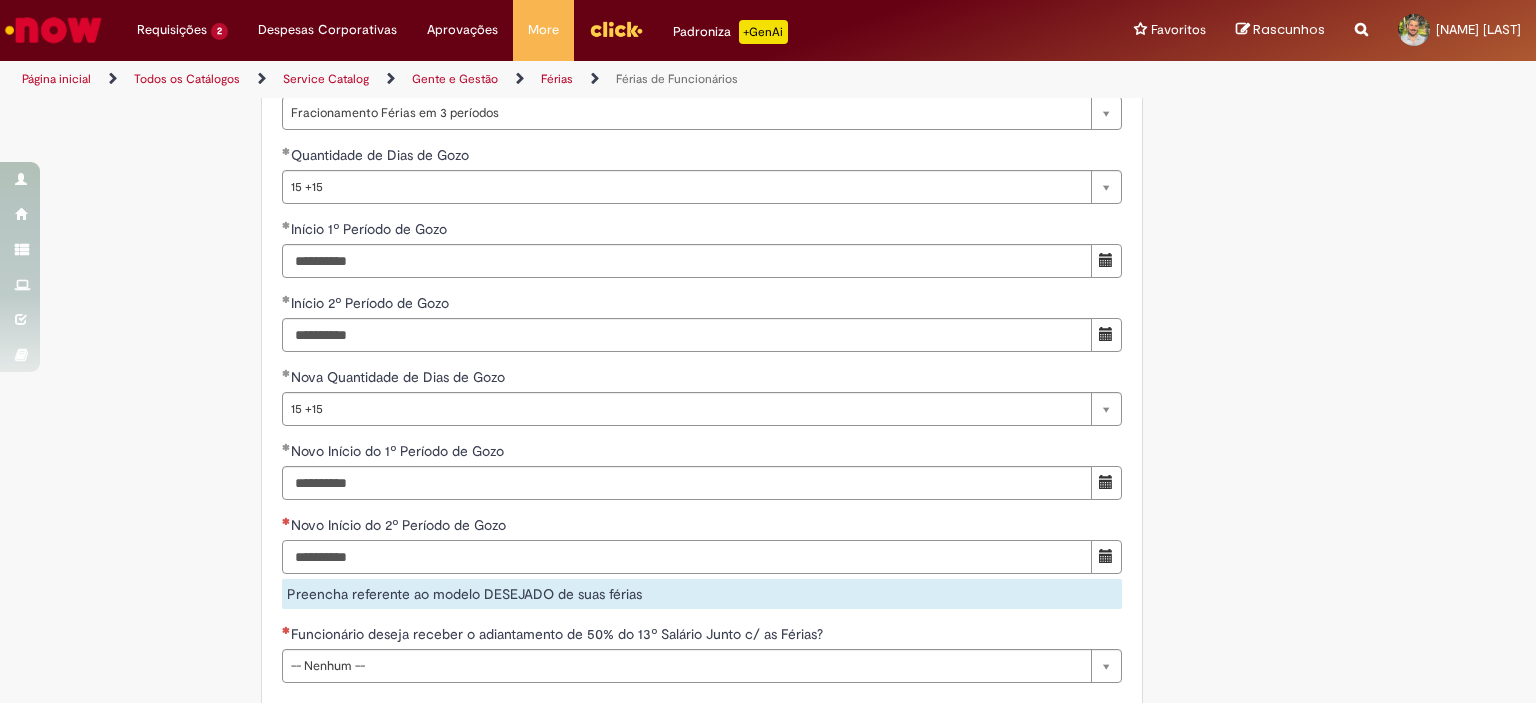 click on "Novo Início do 2º Período de Gozo" at bounding box center (687, 557) 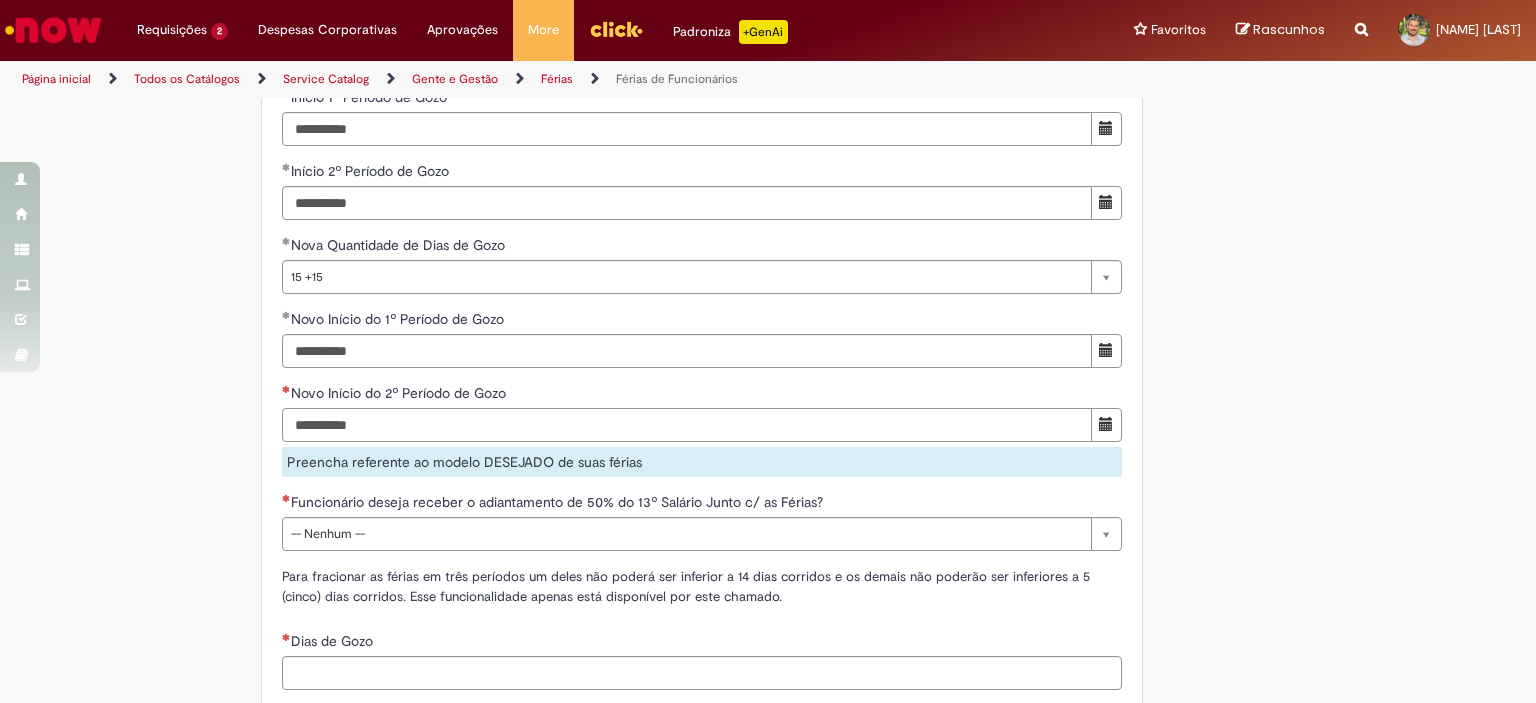 scroll, scrollTop: 1916, scrollLeft: 0, axis: vertical 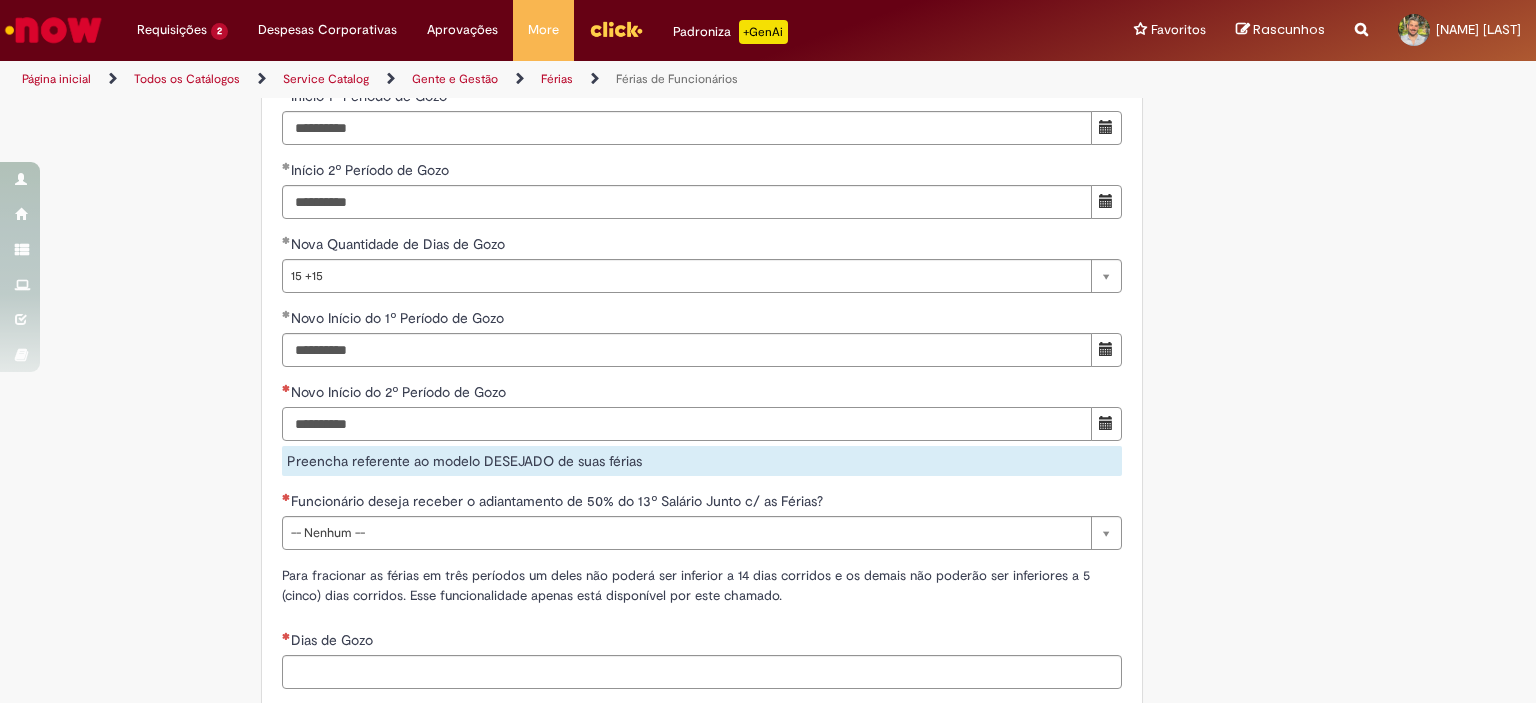 type on "**********" 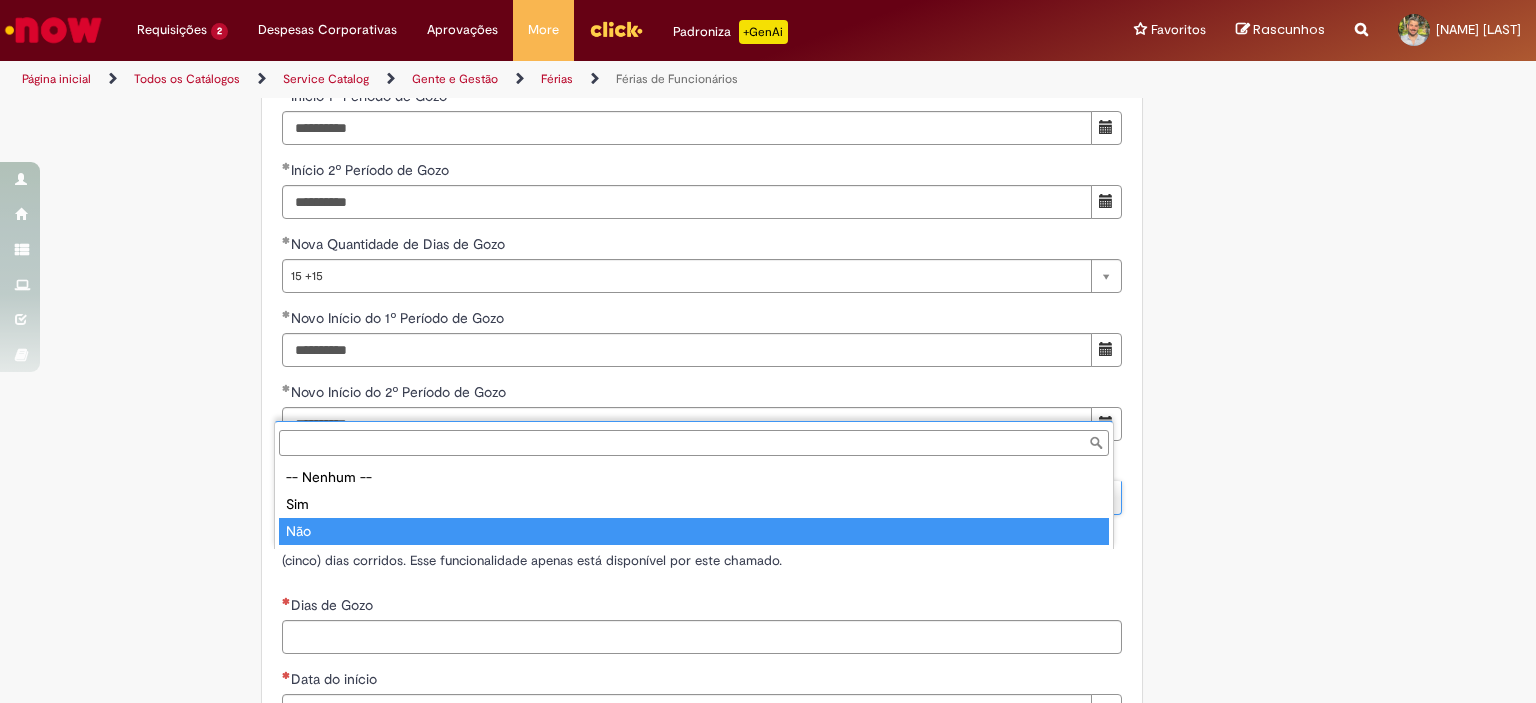 type on "***" 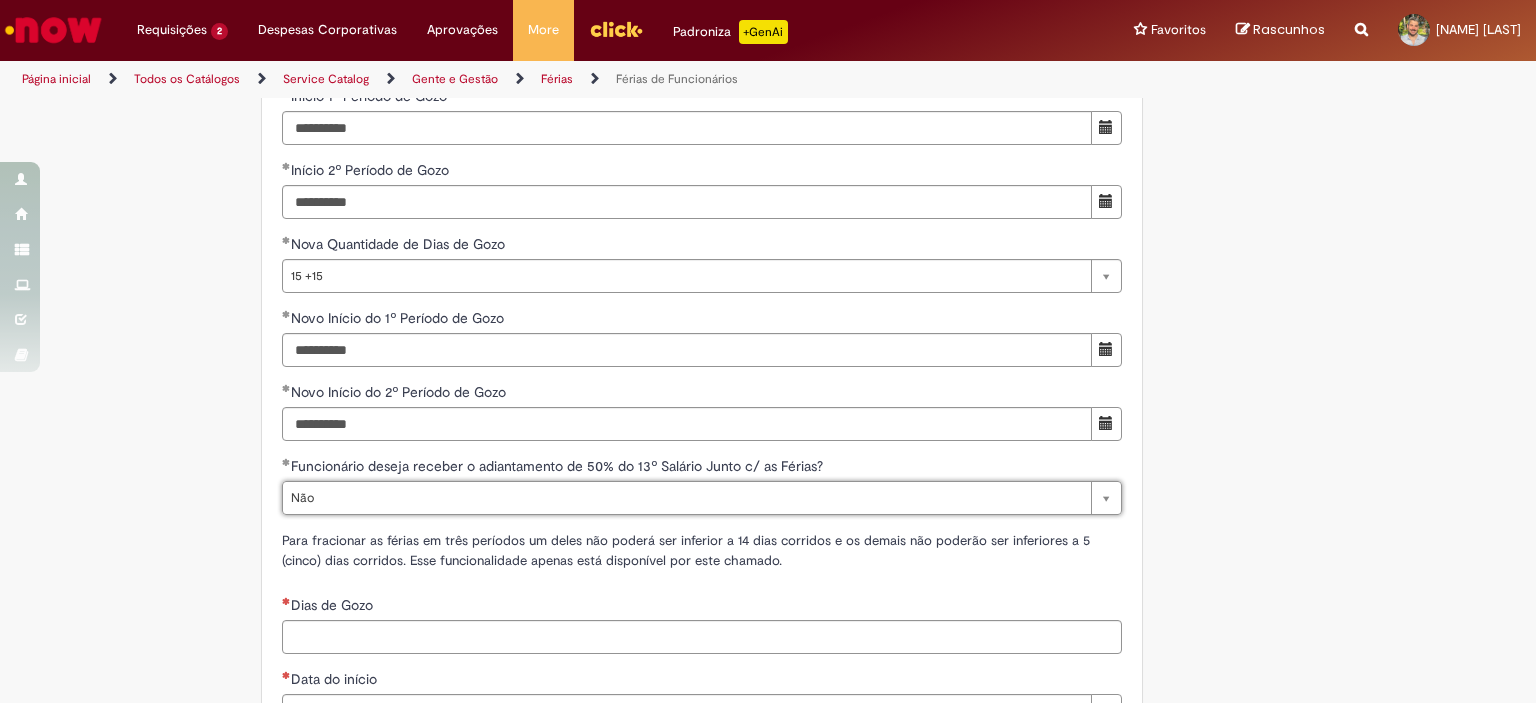 click on "Adicionar a Favoritos
Férias de Funcionários
Oferta destinada para esclarecimento de dúvidas e inclusões/exceções/cancelamentos de férias por exceções.
Utilize esta oferta:
Para ajustar, cancelar ou incluir férias com menos de 35 dias para o início;
Para fracionar suas férias em 03 períodos (se elegível);
Caso Click apresente alguma instabilidade no serviço de Férias que, mesmo após você abrir um  incidente  (e tiver evidência do número), não for corrigido por completo ou  em tempo de ajustar no próprio sistema;
> Para incluir, alterar ou cancelar Férias dentro do prazo de 35 dias de antecedência, é só acessar  Portal Click  > Você > Férias; > Para acessar a Diretriz de Férias, basta  clicar aqui
> Ficou com dúvidas sobre Férias via Termo? É só acessar a   FAQ – Fluxo de alteração de férias por exceção no Click  ou abrir chamado na oferta  ." at bounding box center [670, -46] 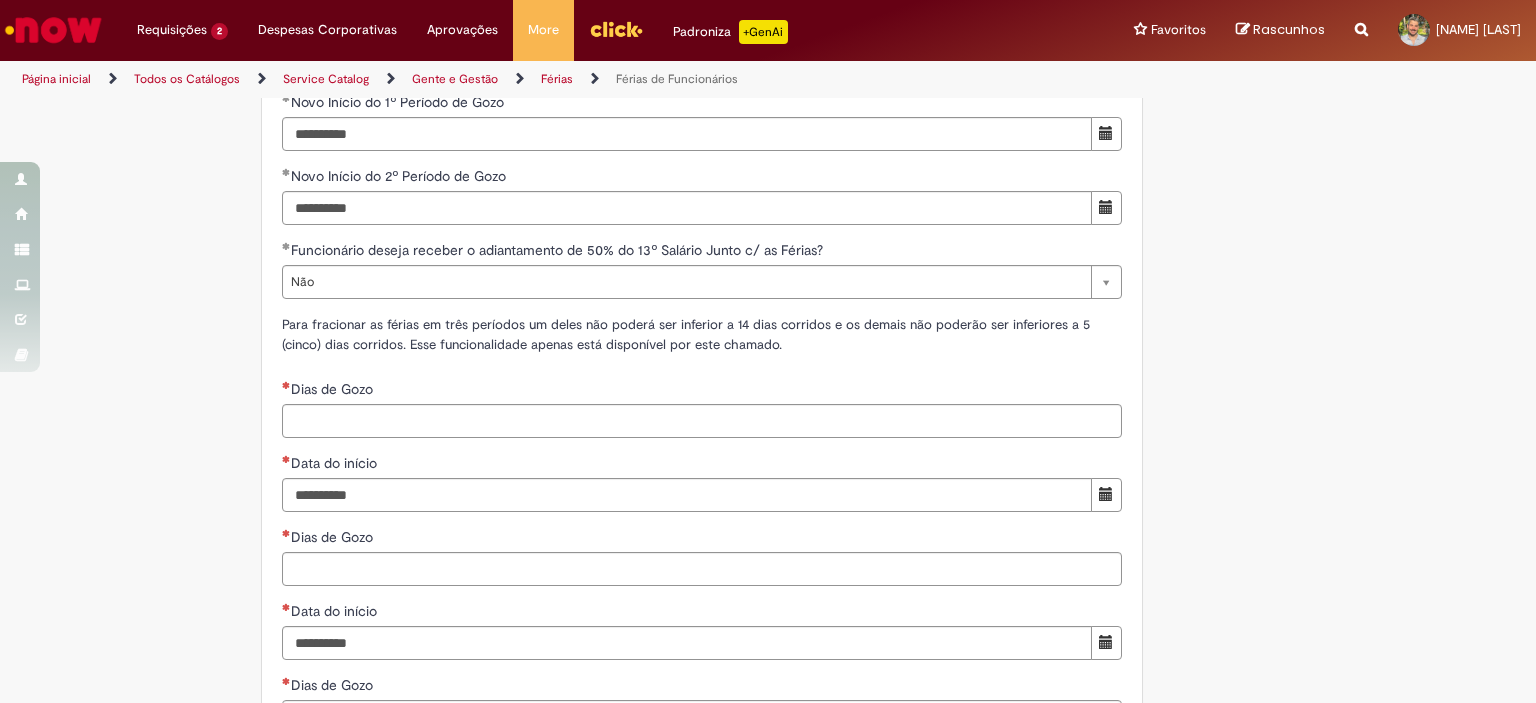 scroll, scrollTop: 2138, scrollLeft: 0, axis: vertical 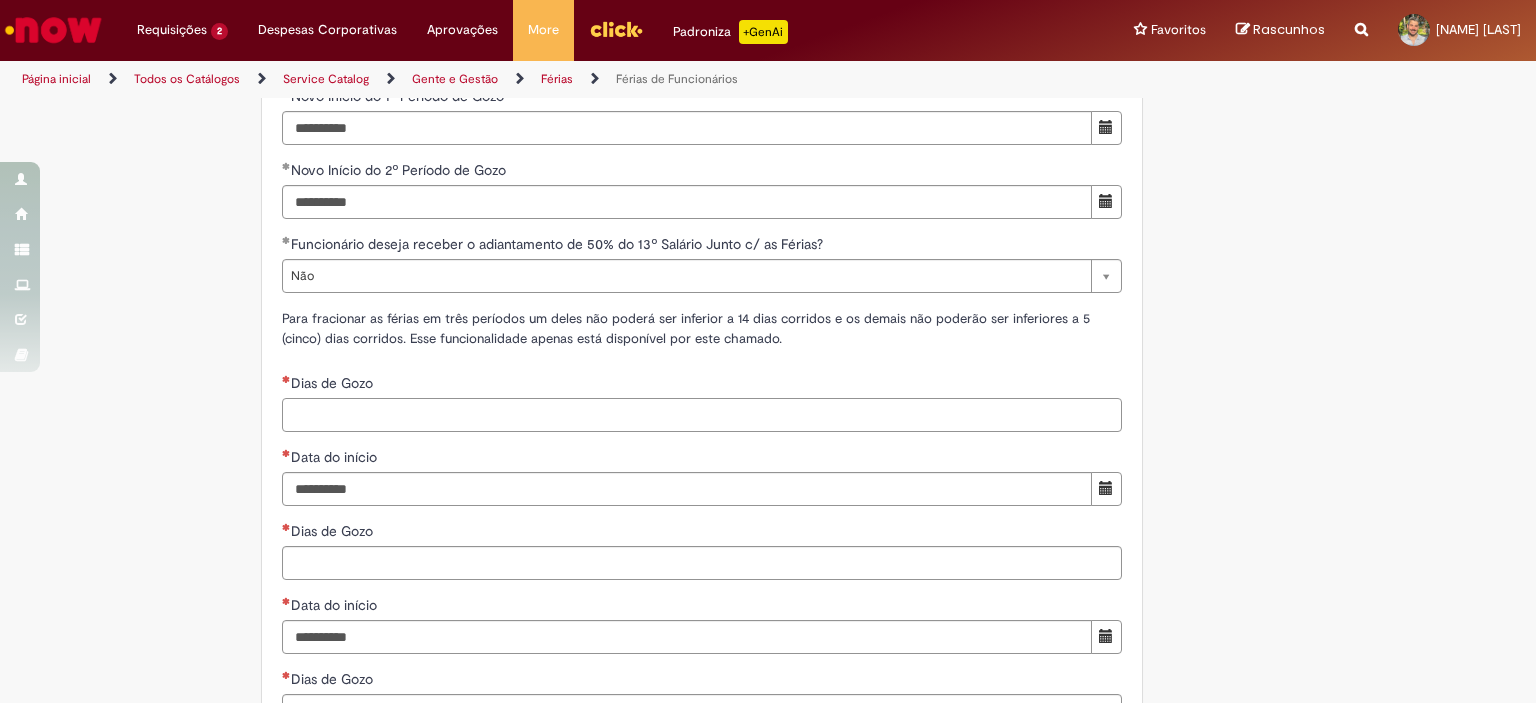click on "Dias de Gozo" at bounding box center (702, 415) 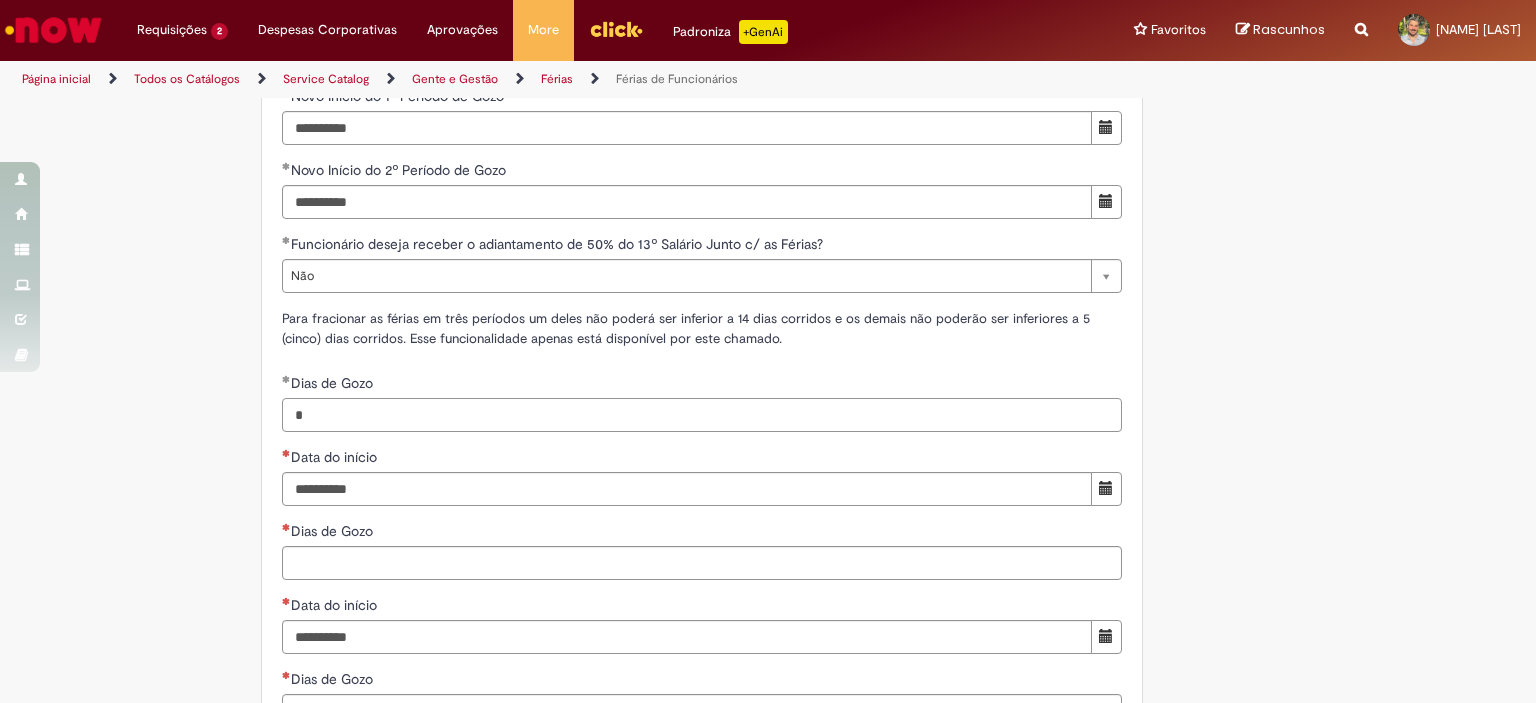 type on "*" 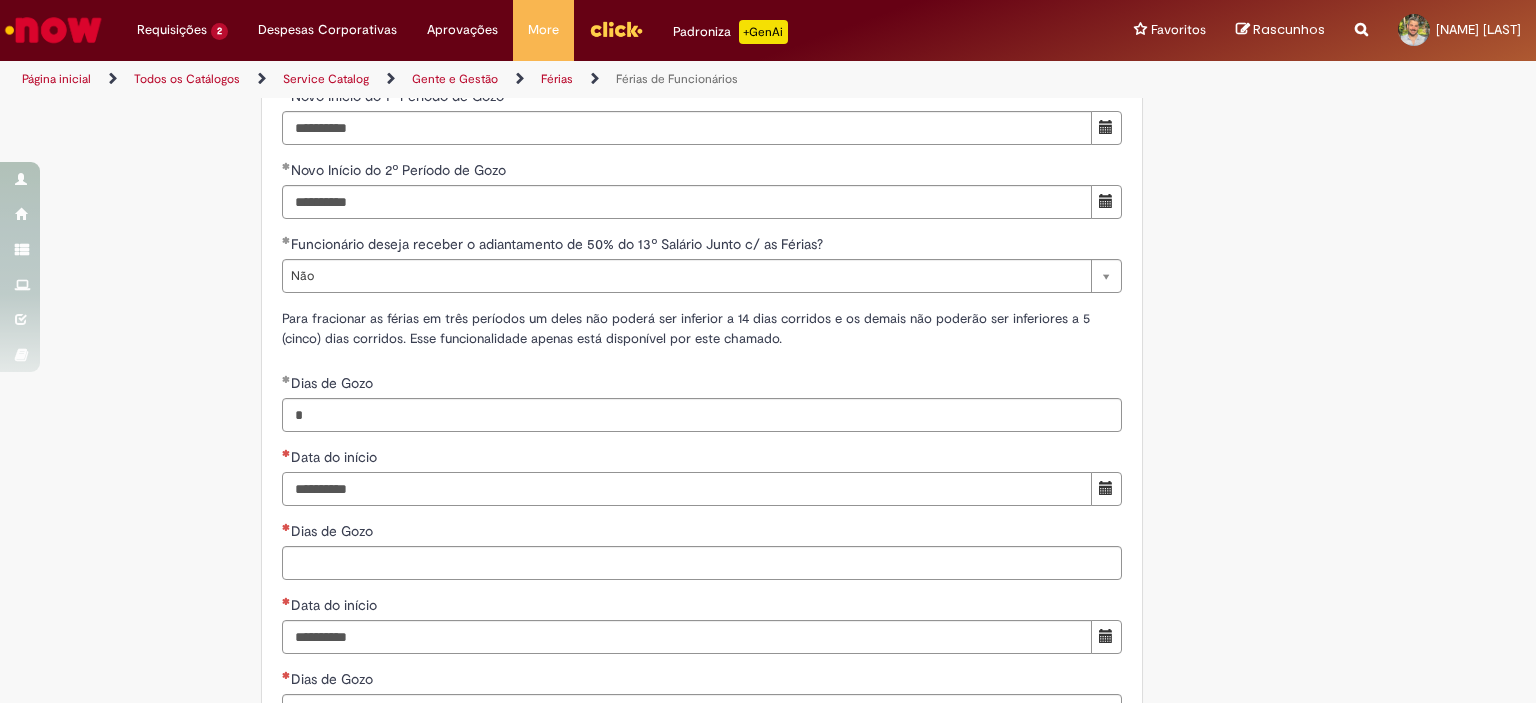 click on "Data do início" at bounding box center (687, 489) 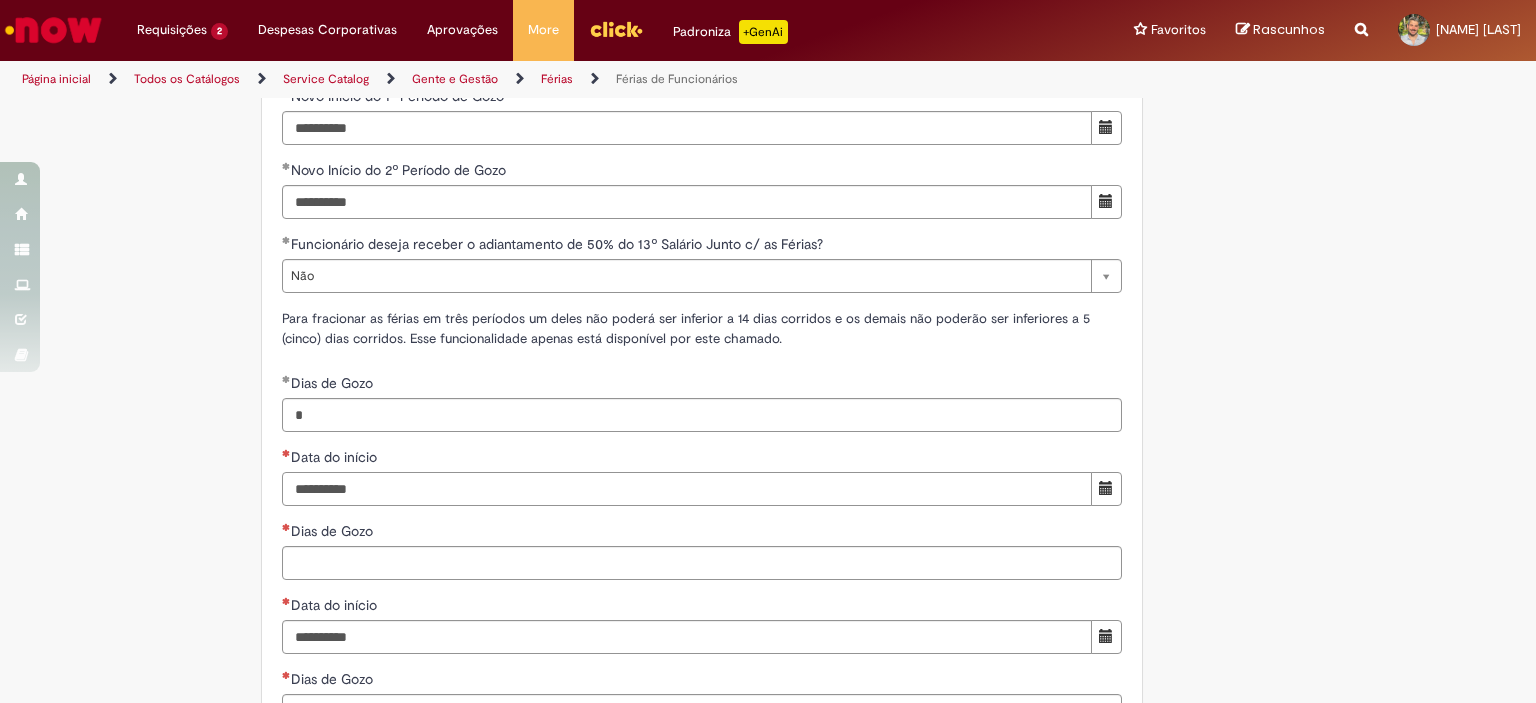 type on "**********" 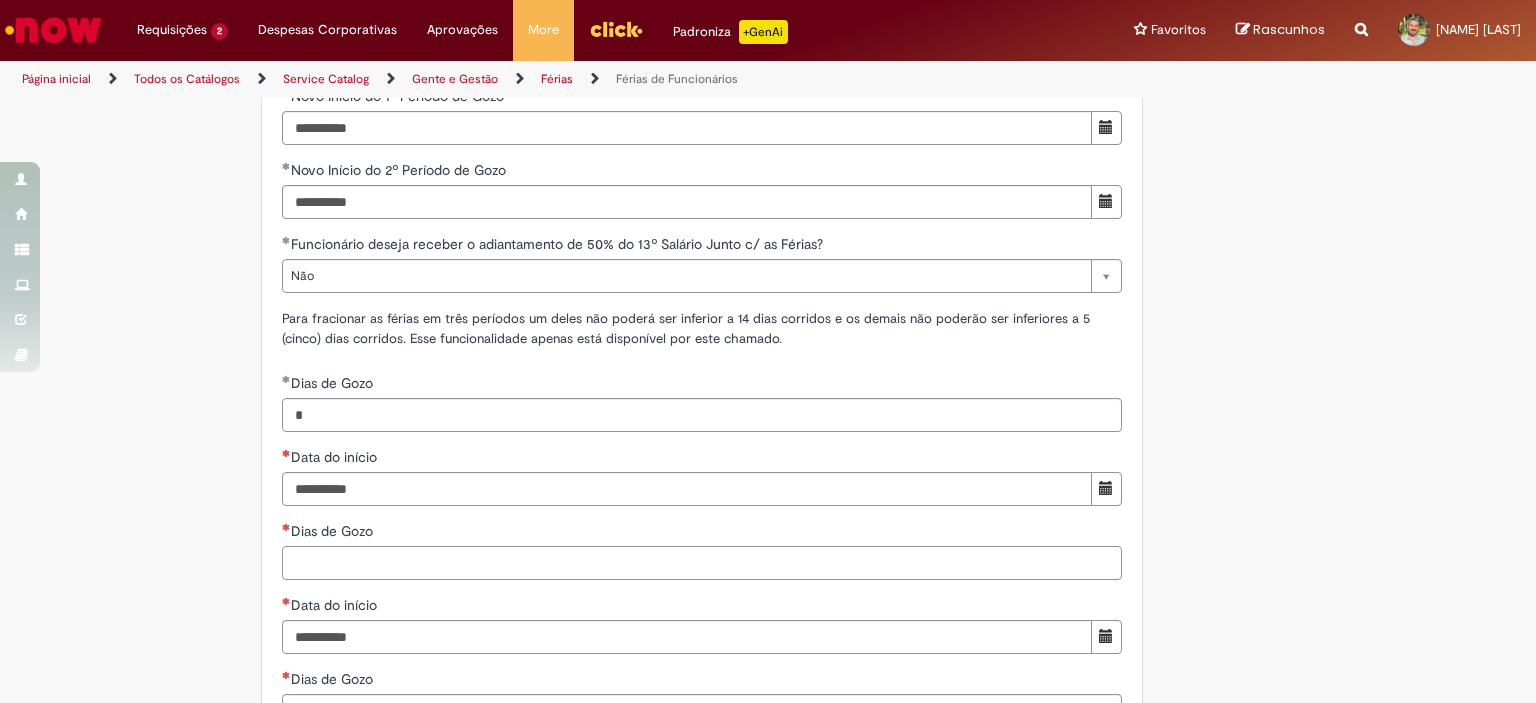 click on "Dias de Gozo" at bounding box center [702, 563] 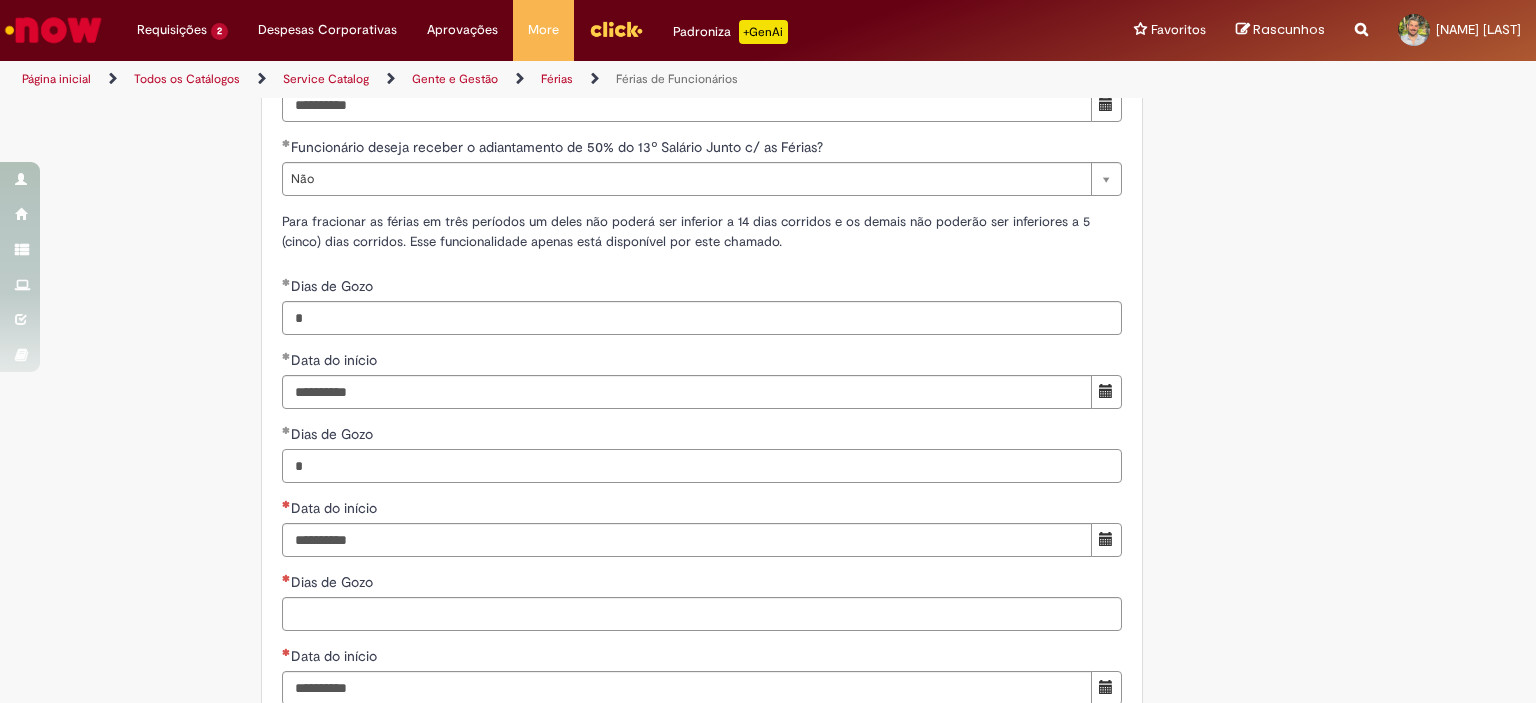 scroll, scrollTop: 2298, scrollLeft: 0, axis: vertical 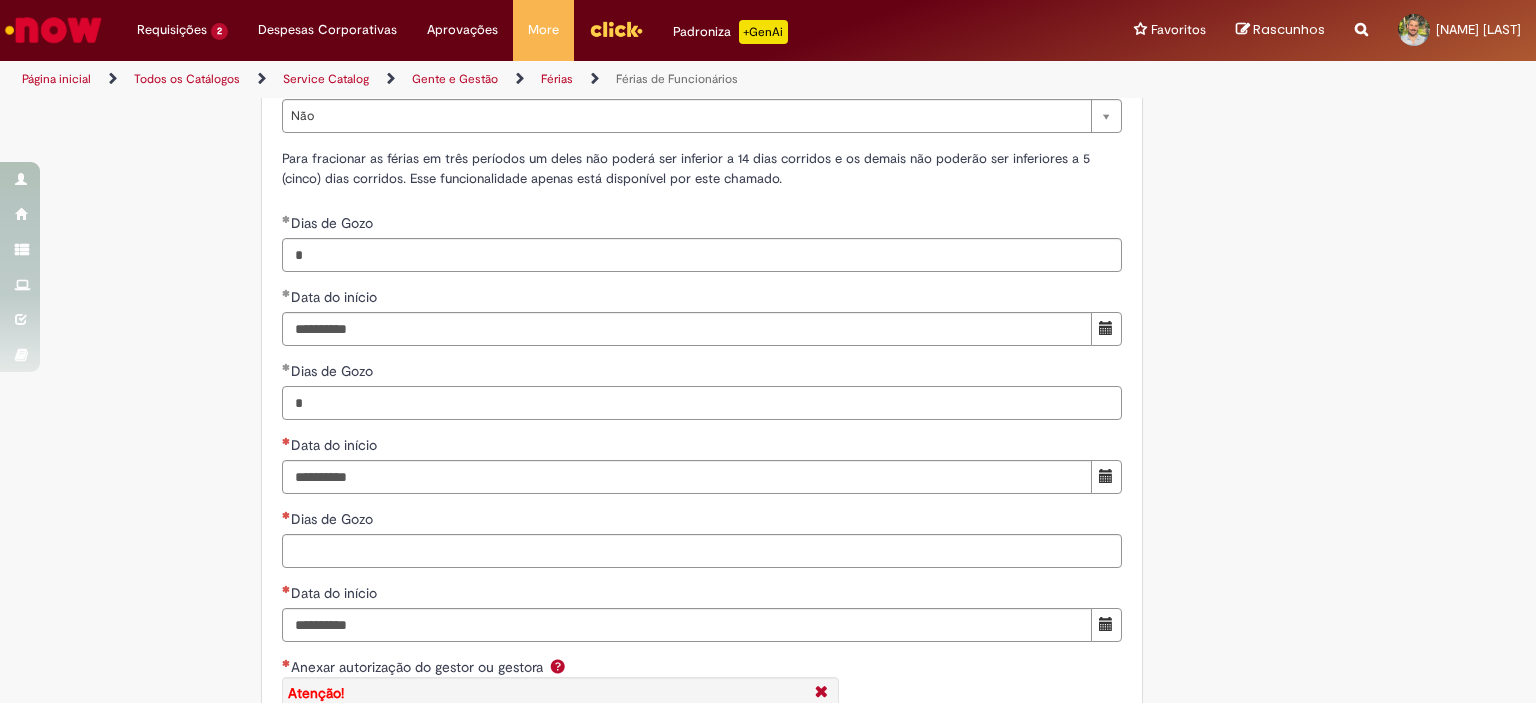 type on "*" 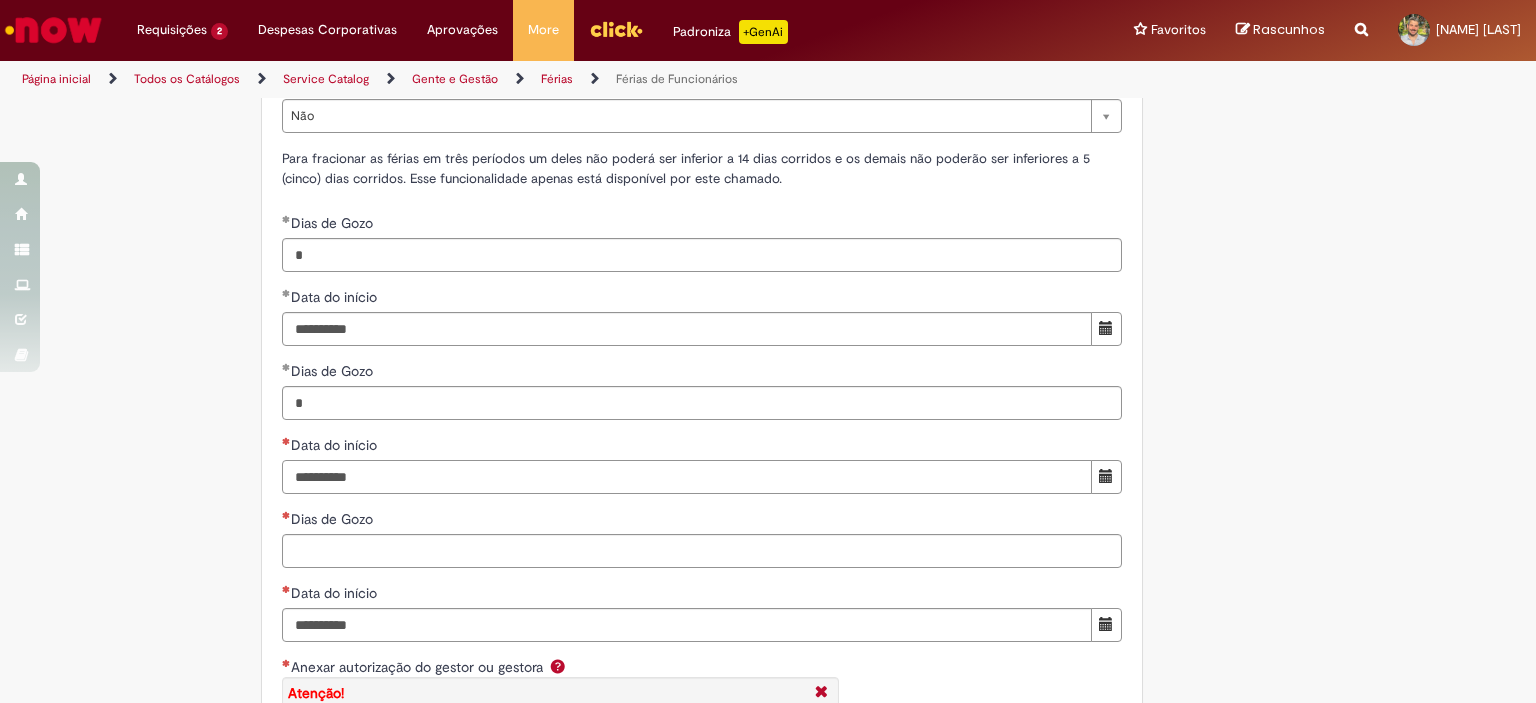 click on "Data do início" at bounding box center [687, 477] 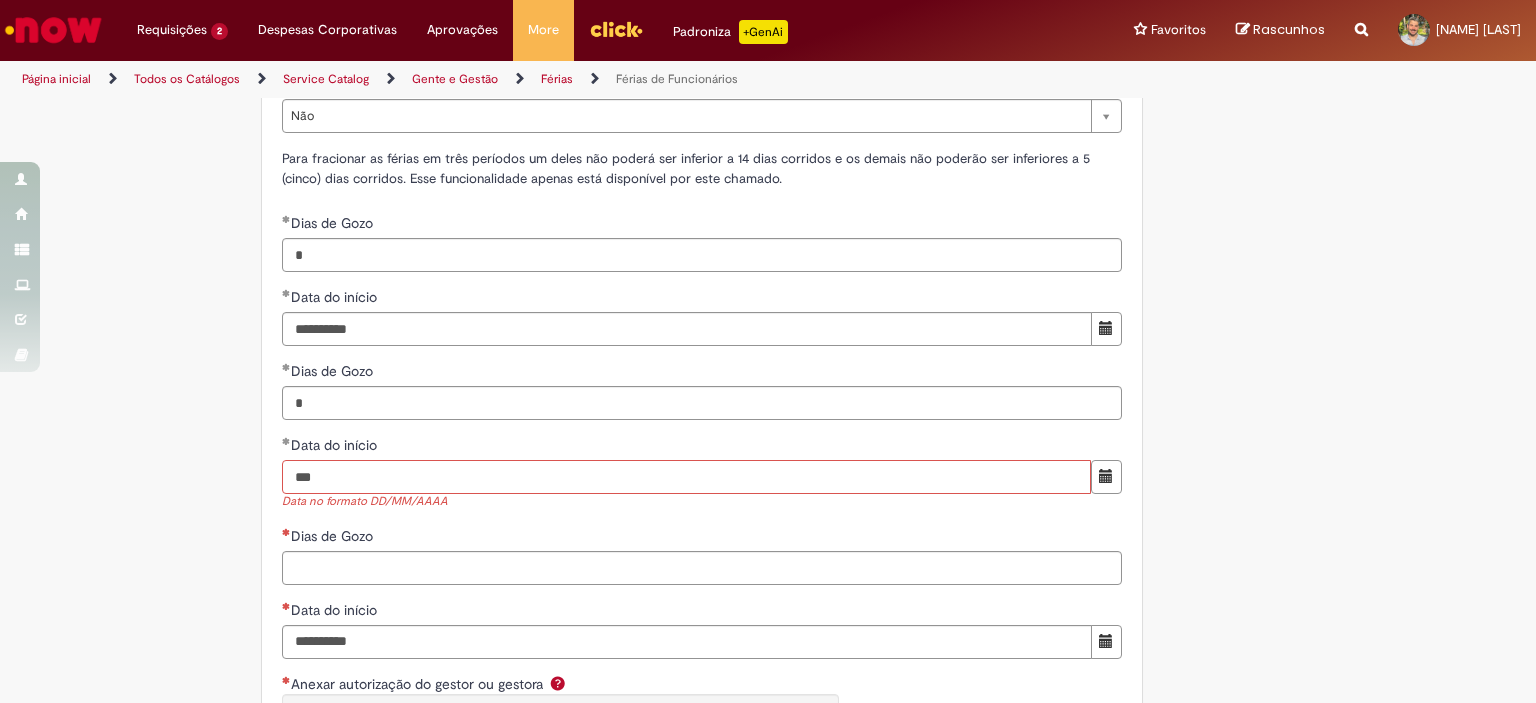 click on "***" at bounding box center [686, 477] 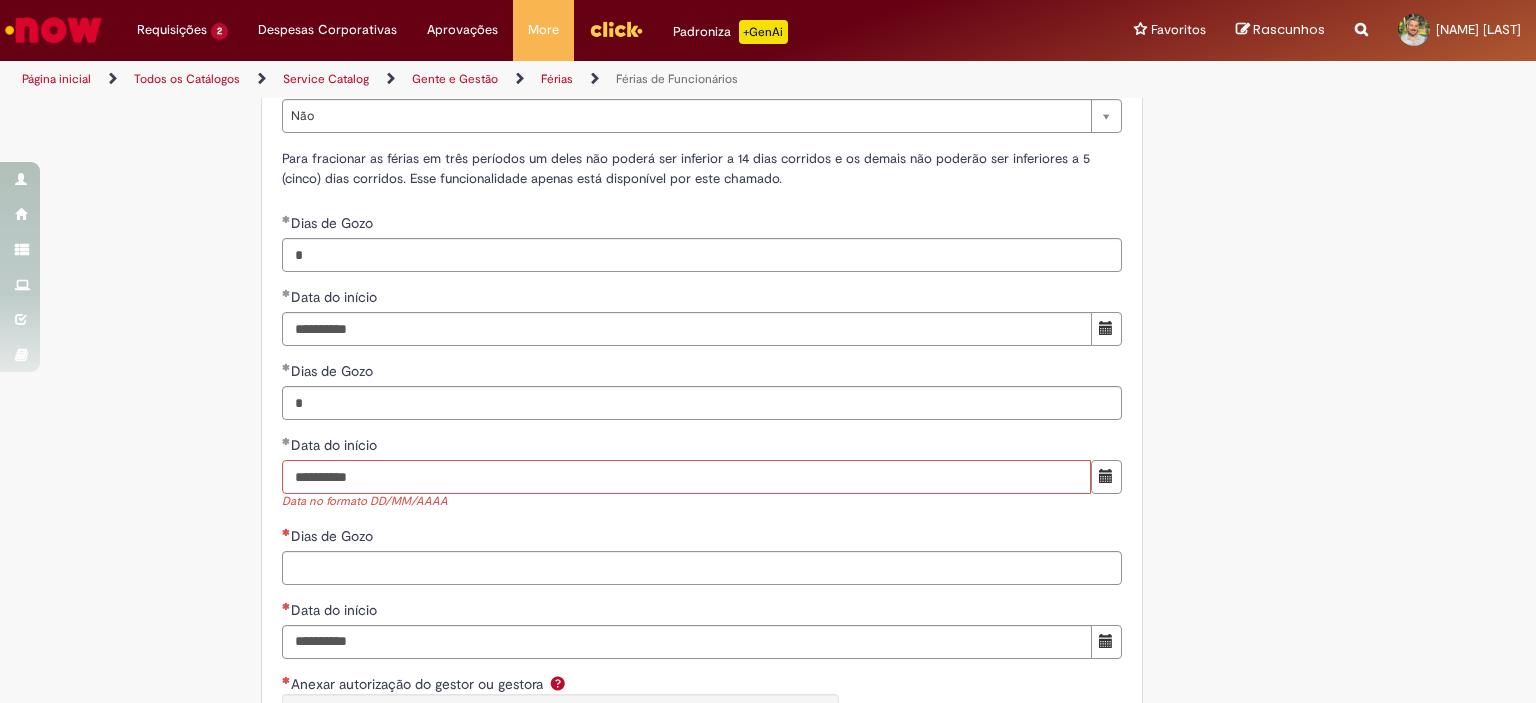 type on "**********" 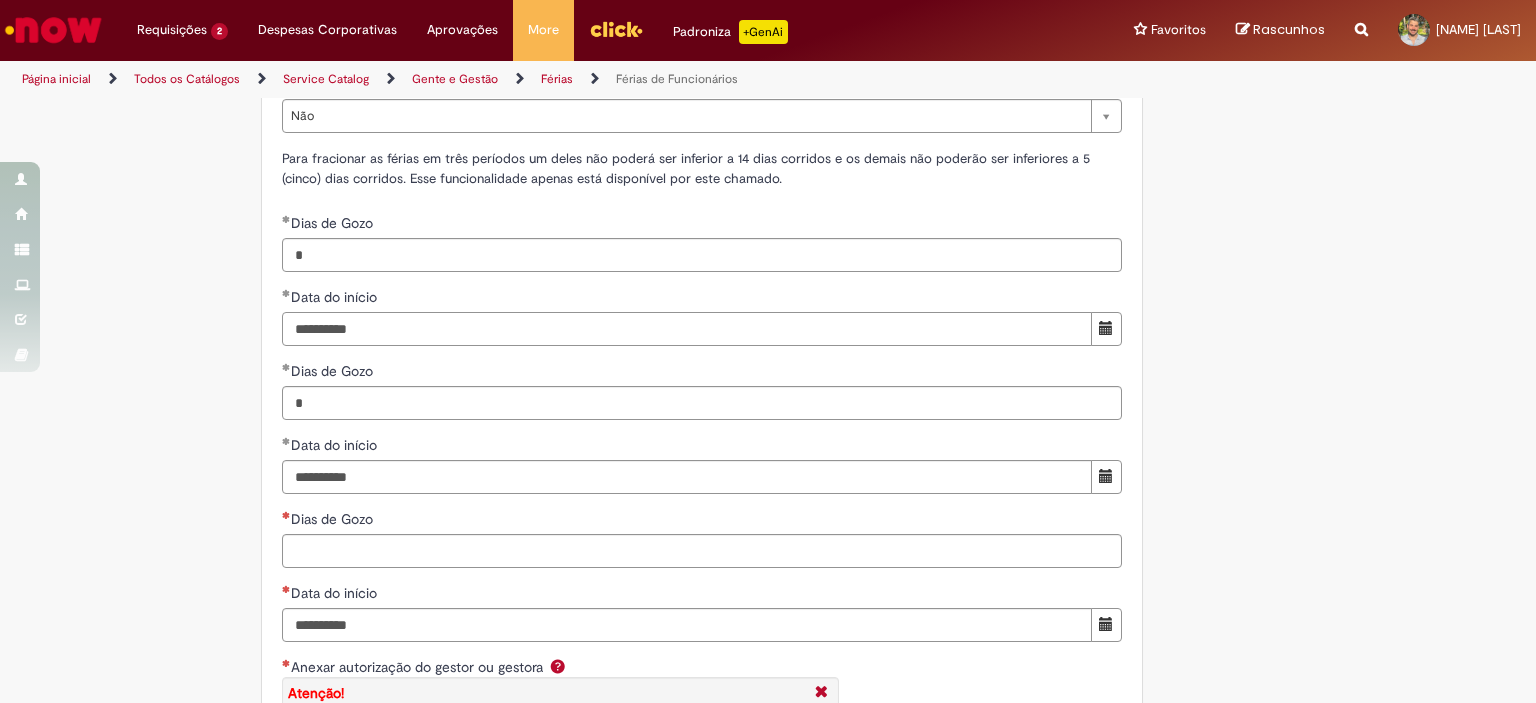 click on "**********" at bounding box center [687, 329] 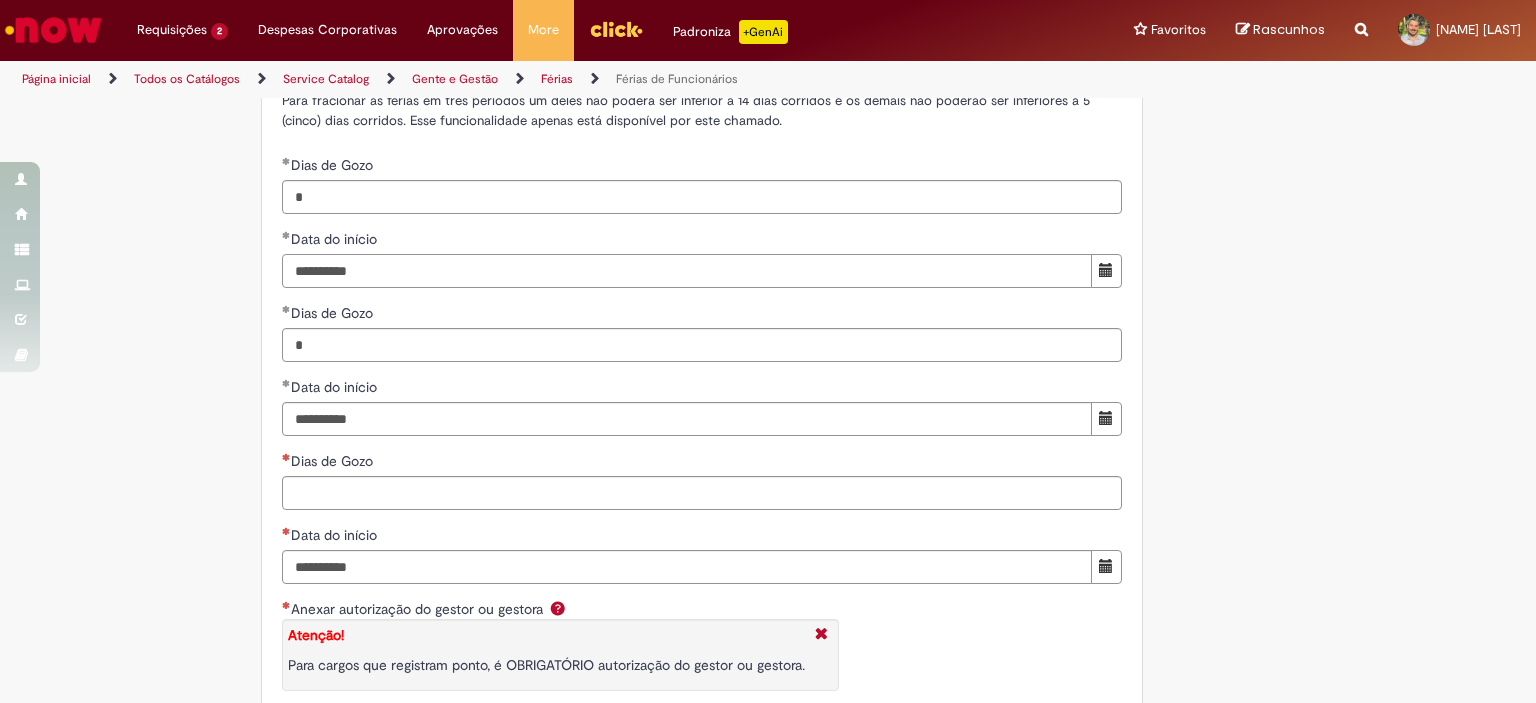 scroll, scrollTop: 2368, scrollLeft: 0, axis: vertical 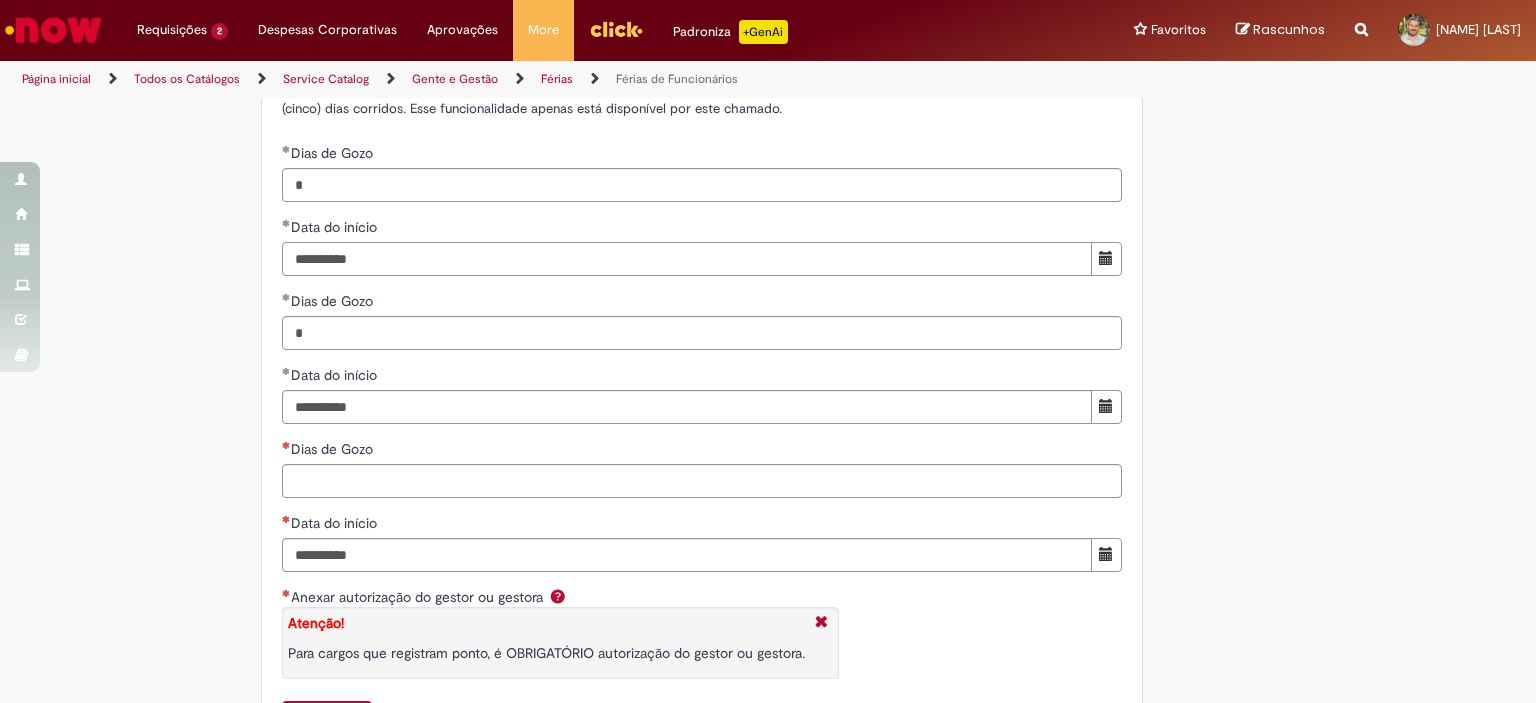 type on "**********" 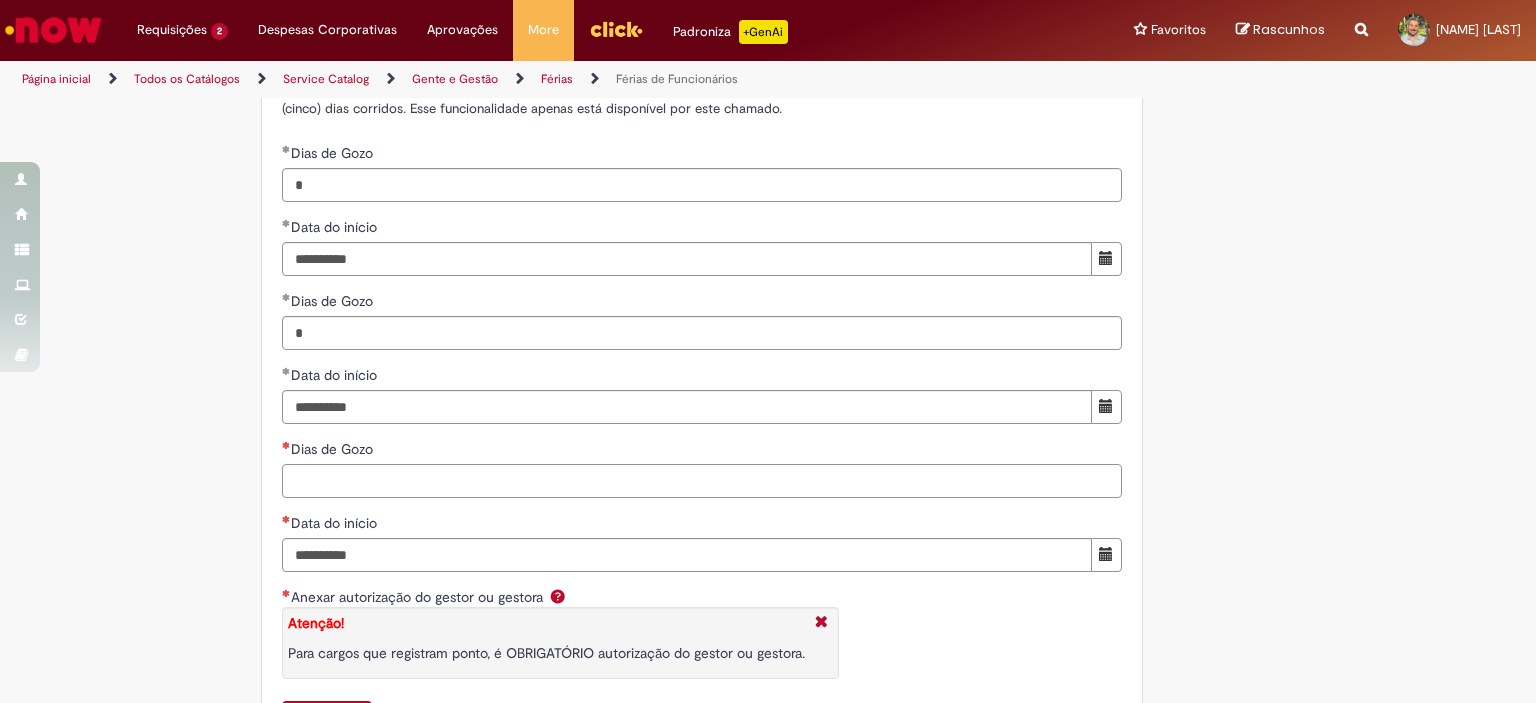 click on "Dias de Gozo" at bounding box center [702, 481] 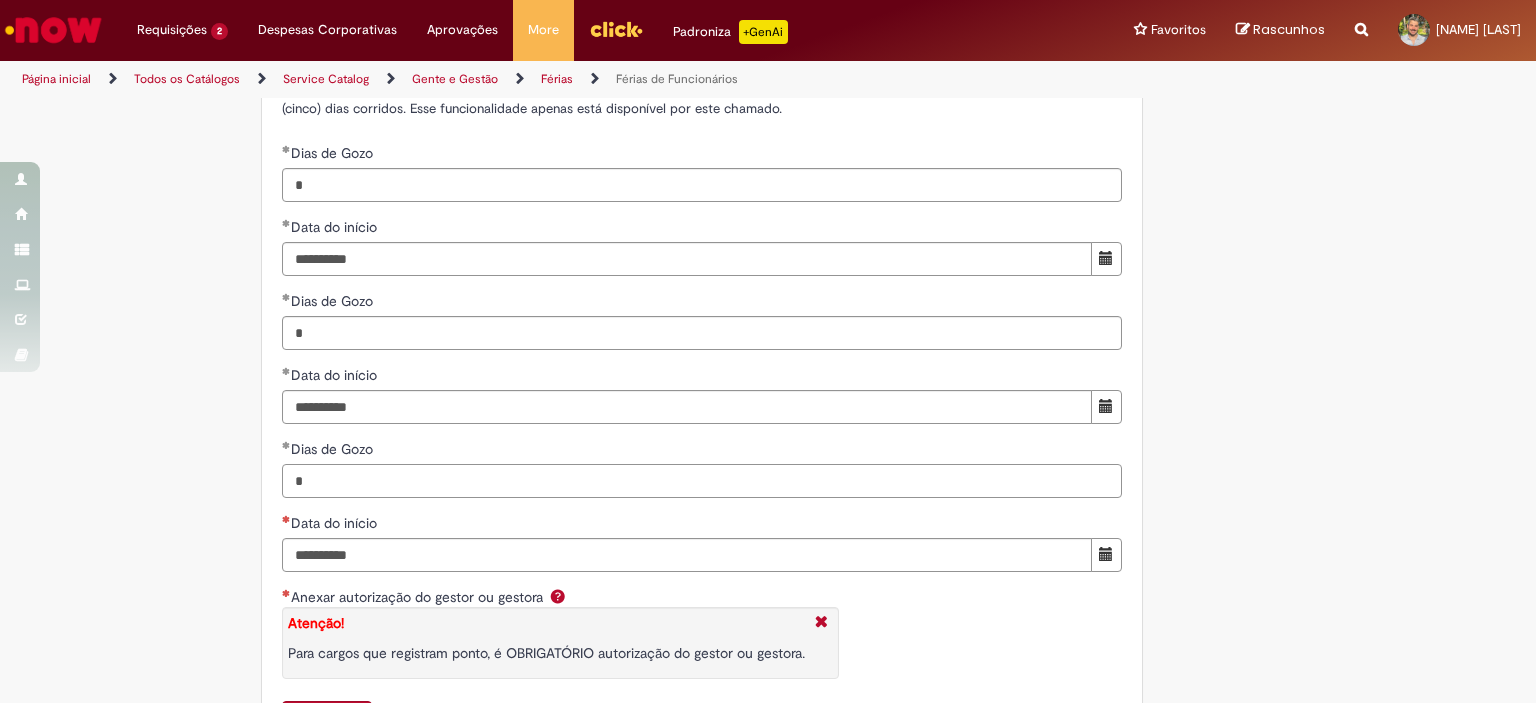 type on "*" 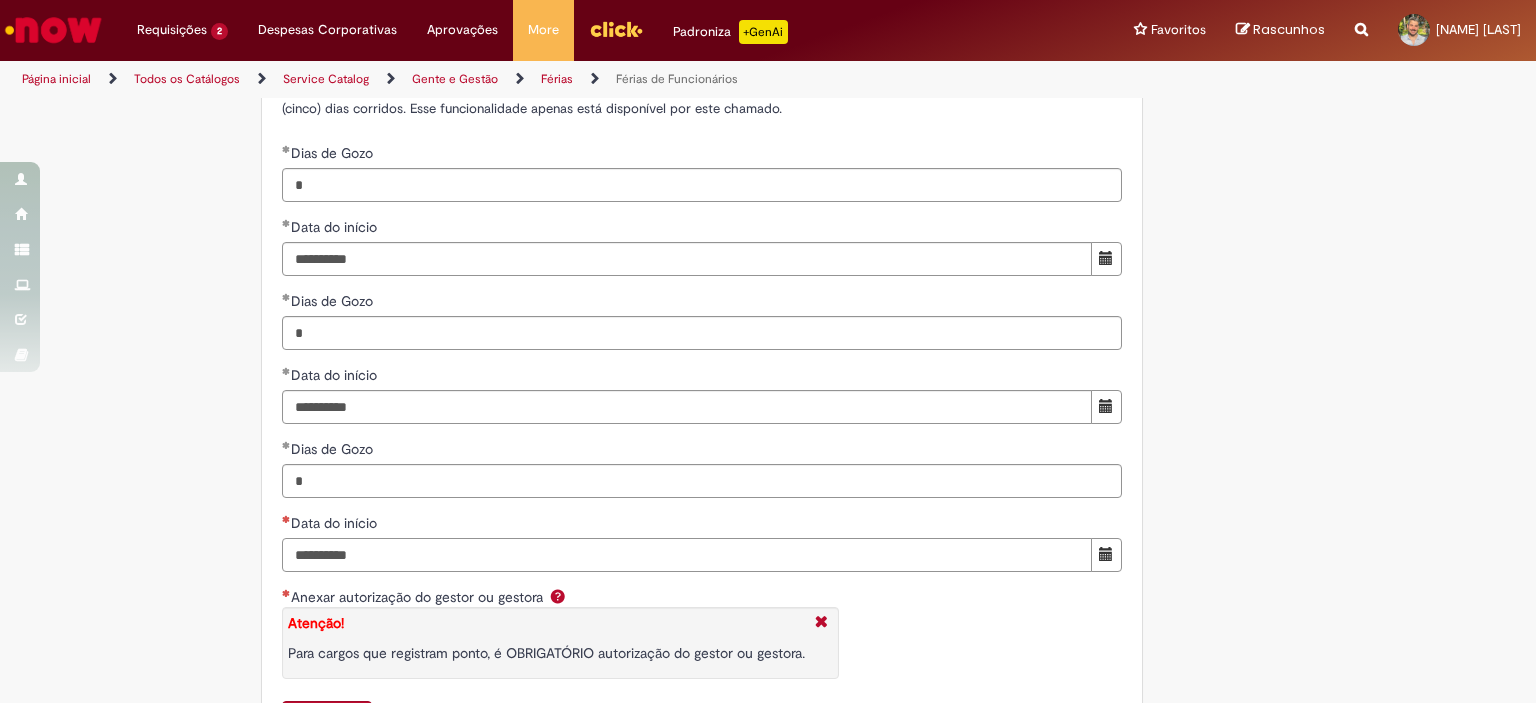 click on "Data do início" at bounding box center [687, 555] 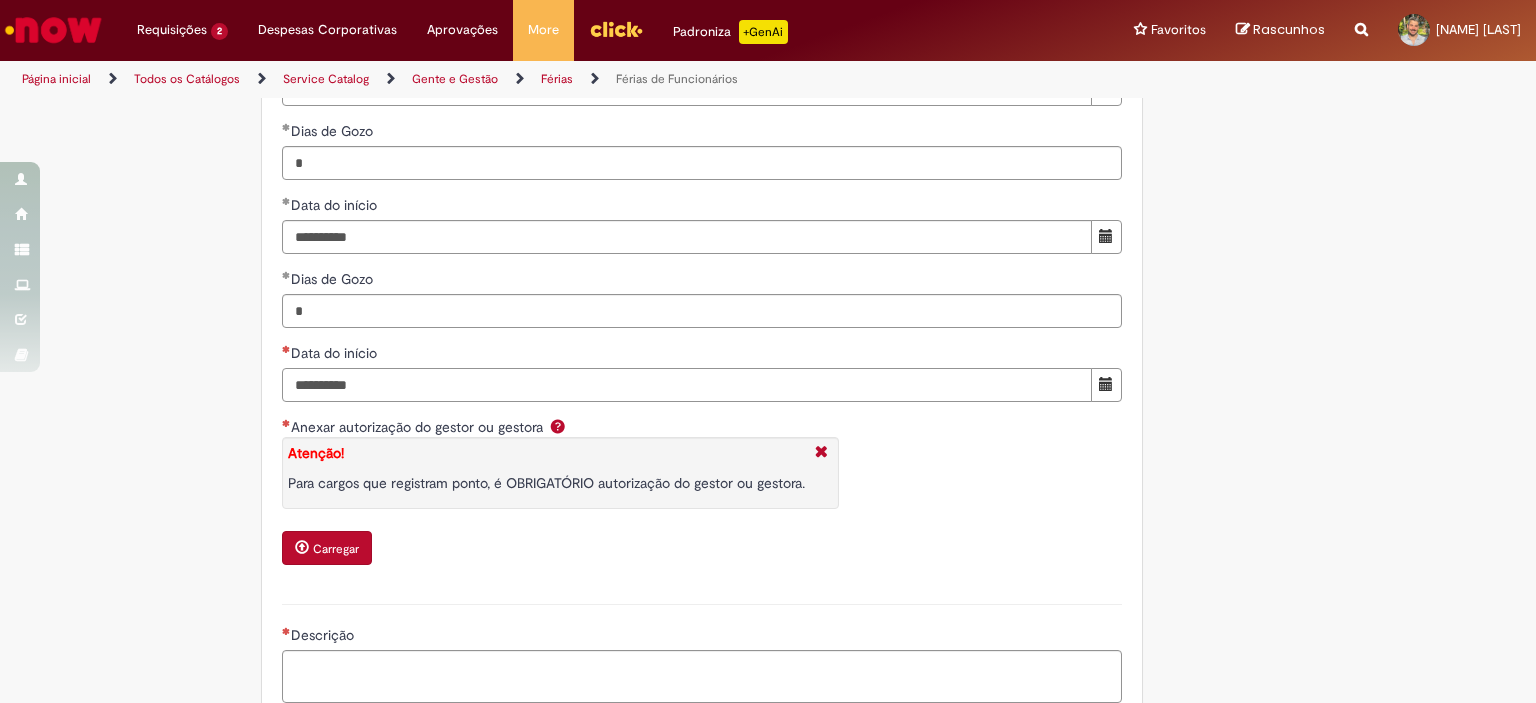 scroll, scrollTop: 2548, scrollLeft: 0, axis: vertical 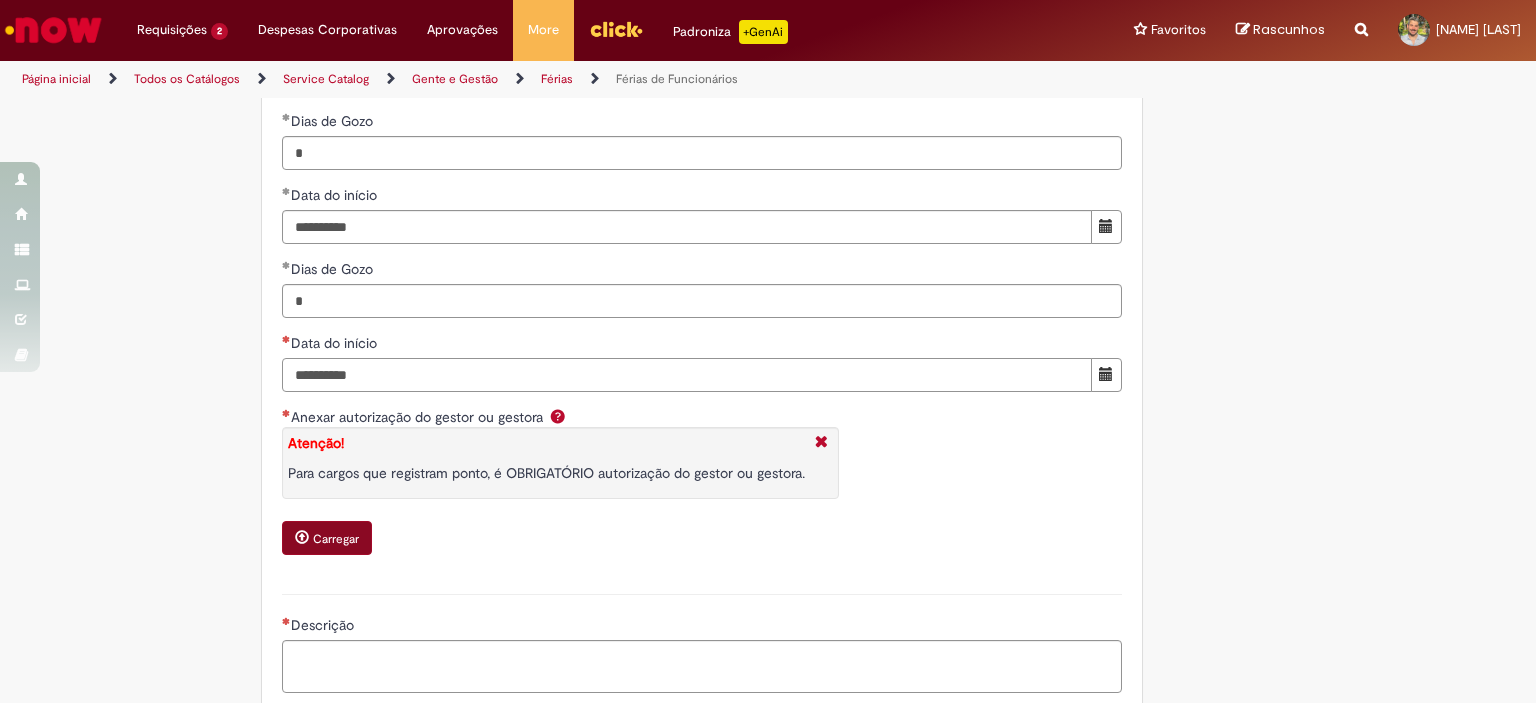 type on "**********" 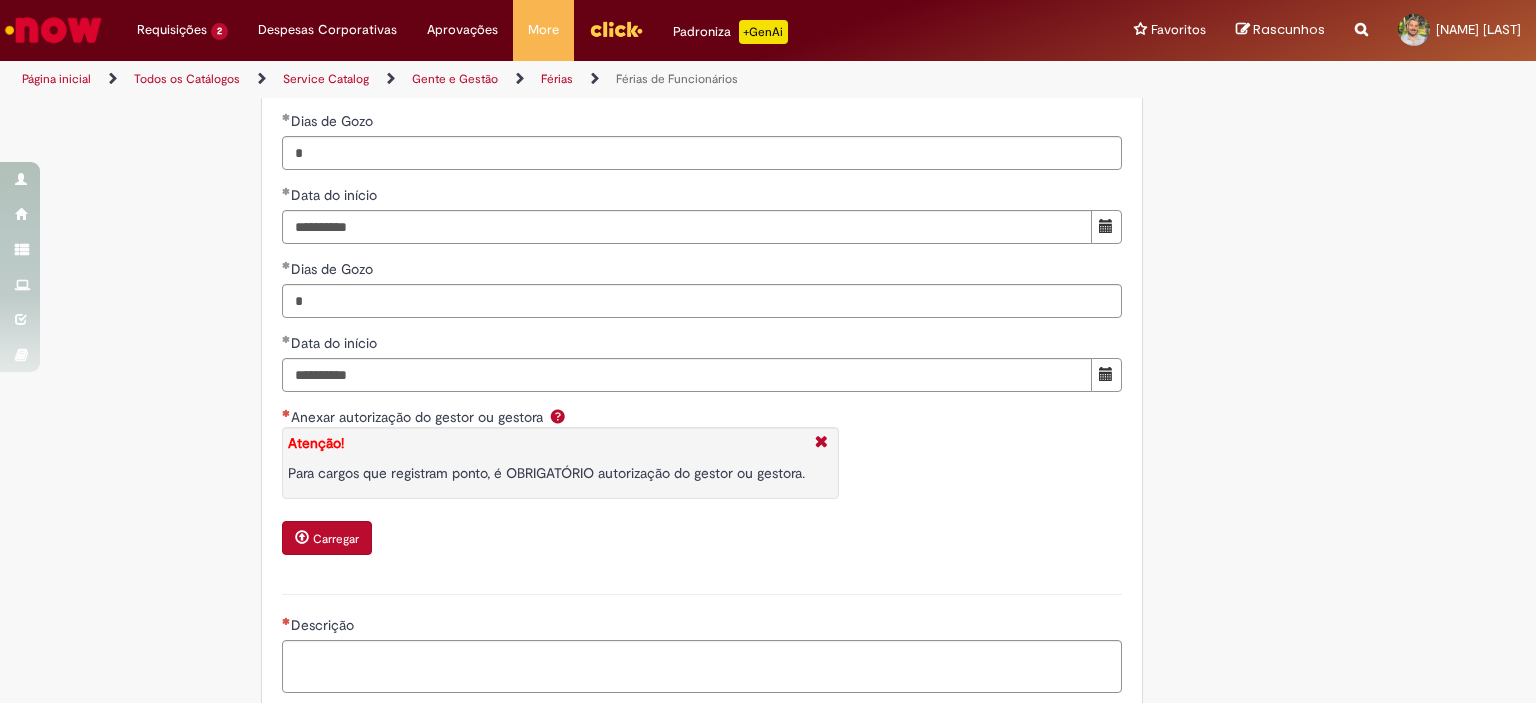 click on "Carregar" at bounding box center (336, 539) 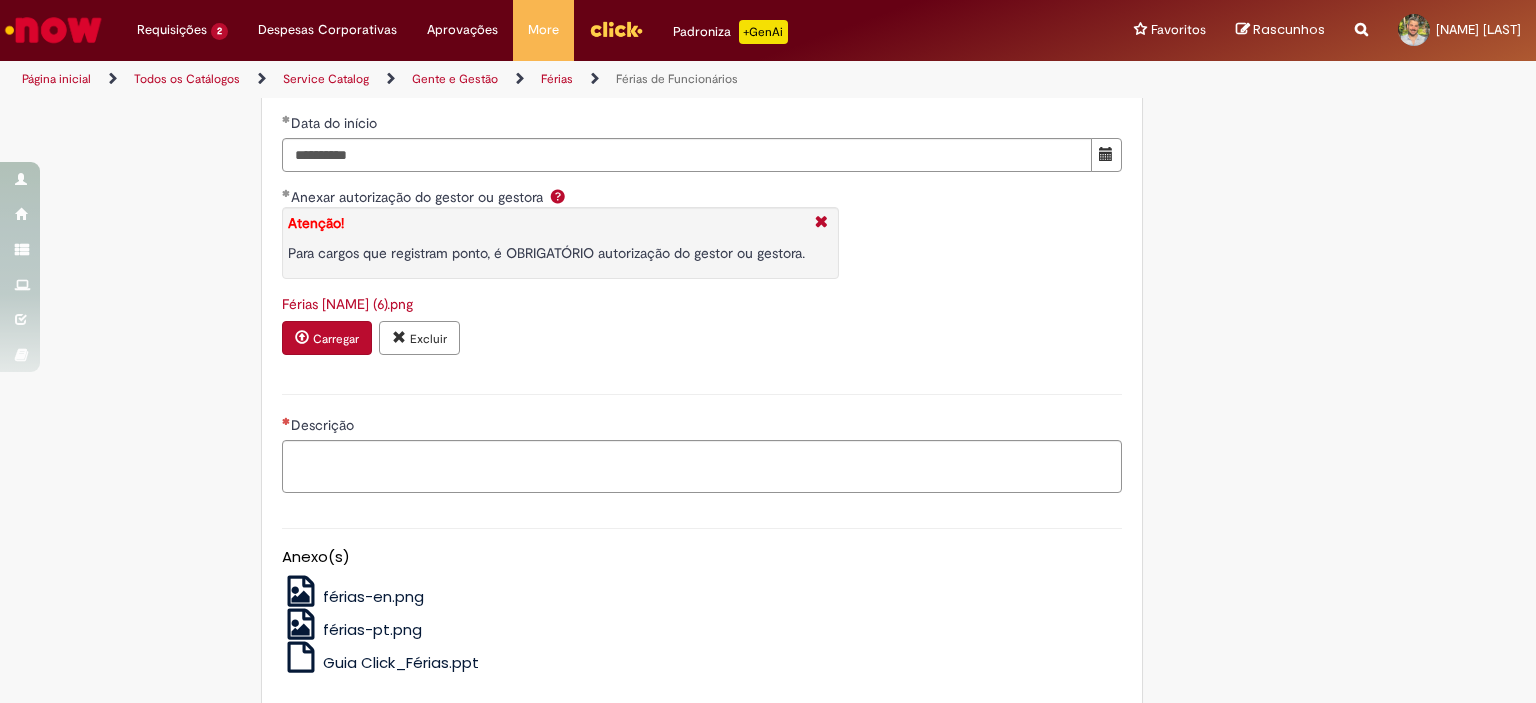 scroll, scrollTop: 2768, scrollLeft: 0, axis: vertical 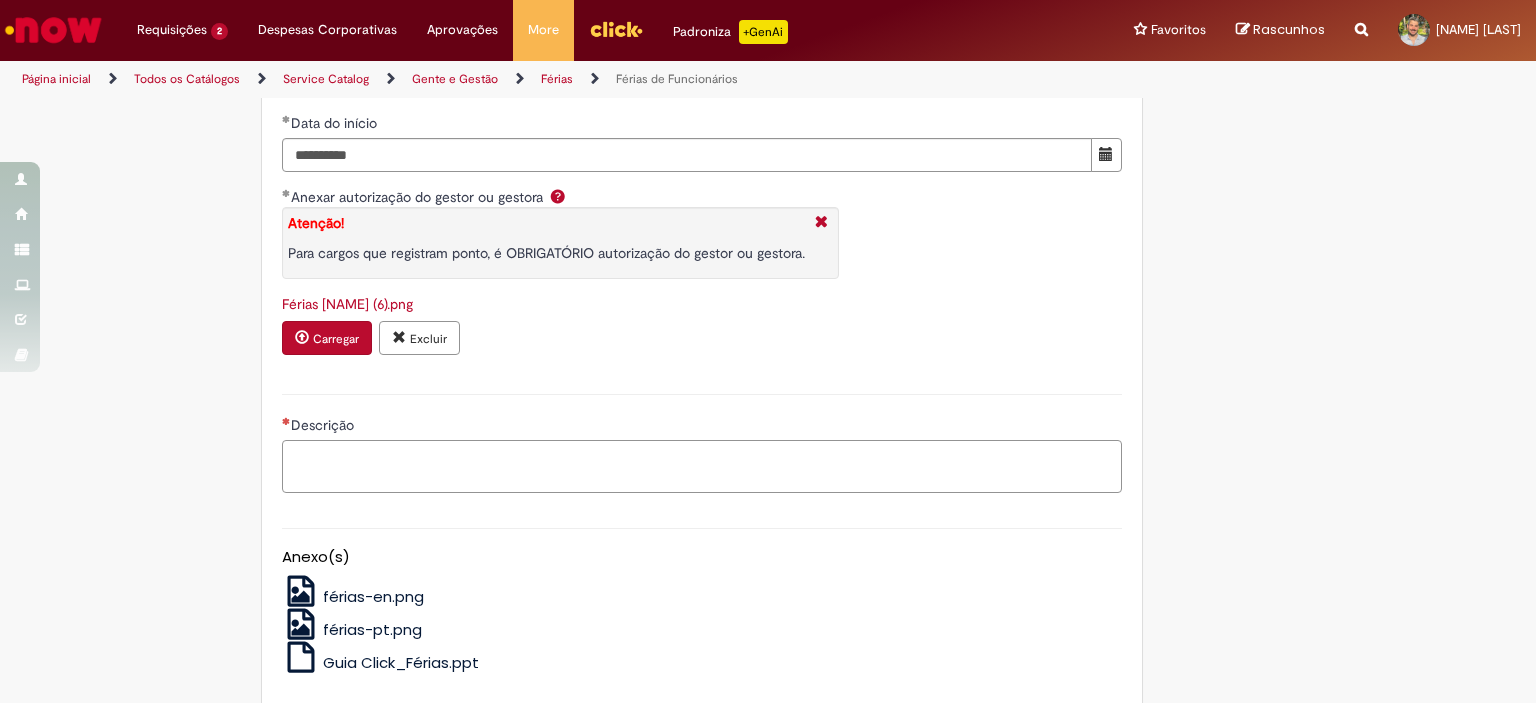 click on "Descrição" at bounding box center [702, 467] 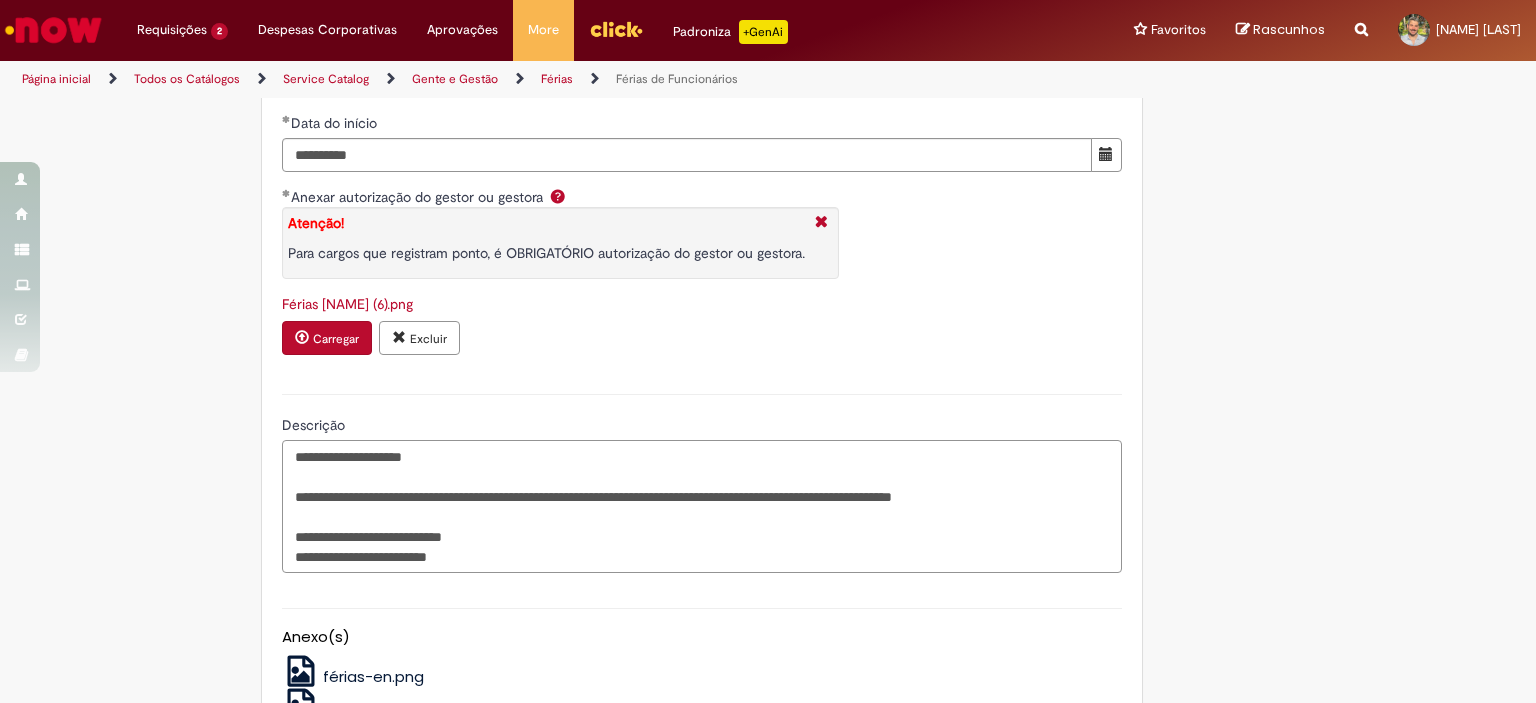click on "**********" at bounding box center [702, 507] 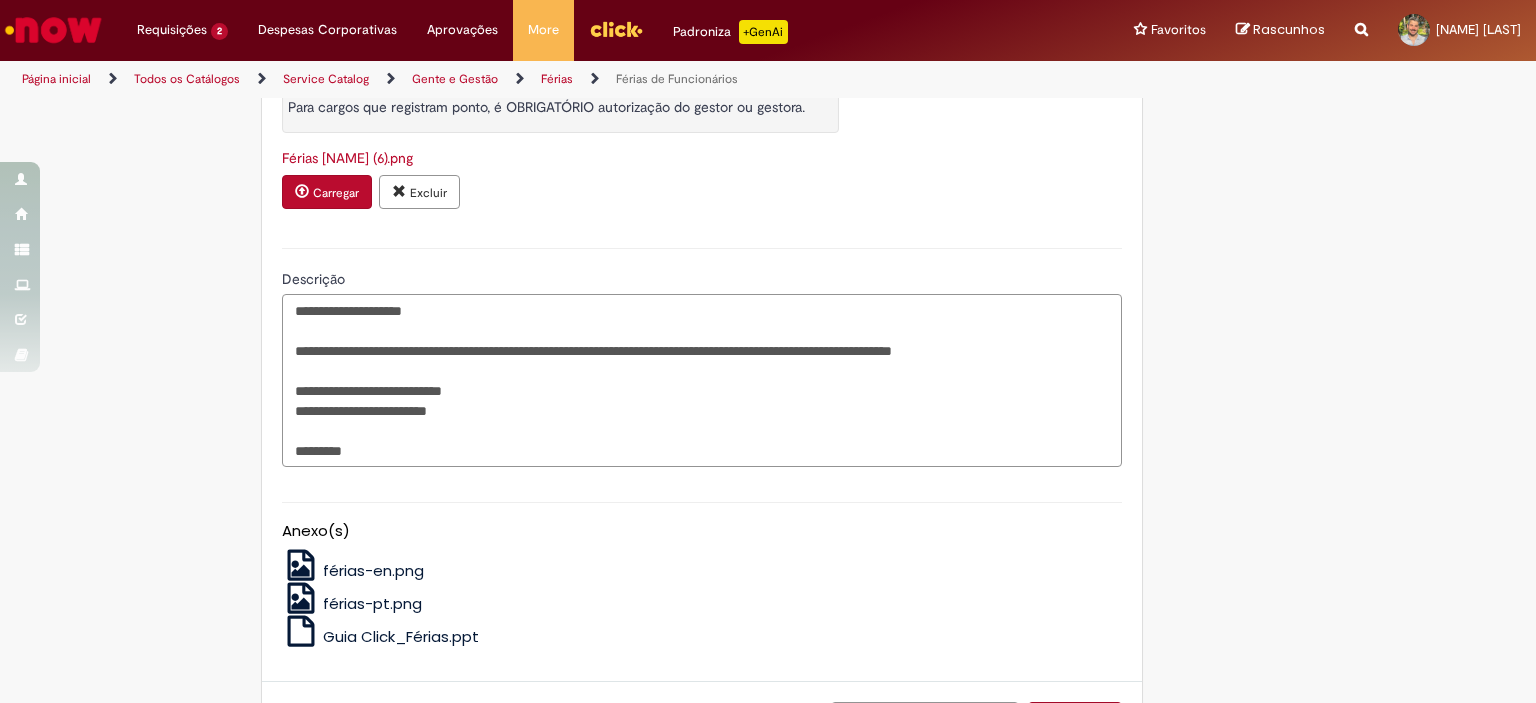 scroll, scrollTop: 2918, scrollLeft: 0, axis: vertical 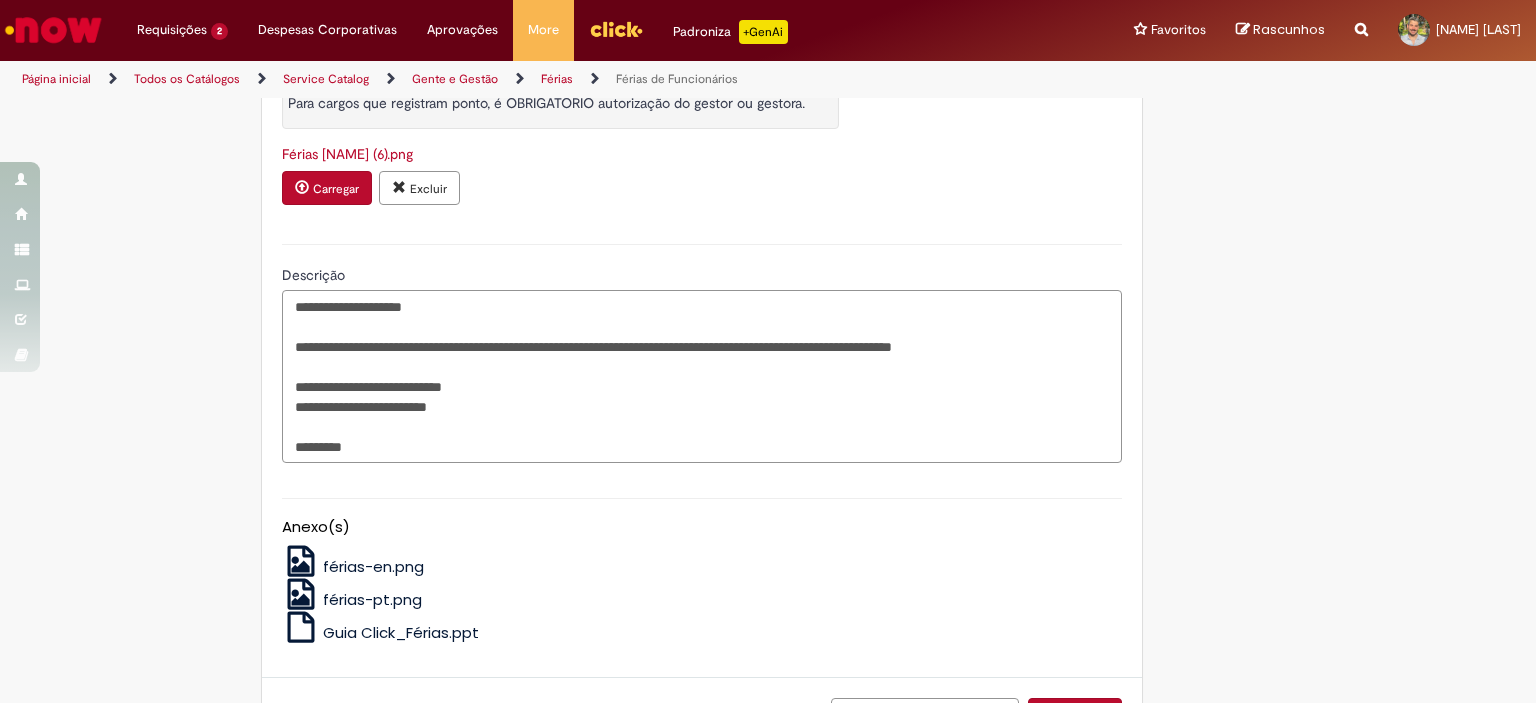 click on "**********" at bounding box center [702, 377] 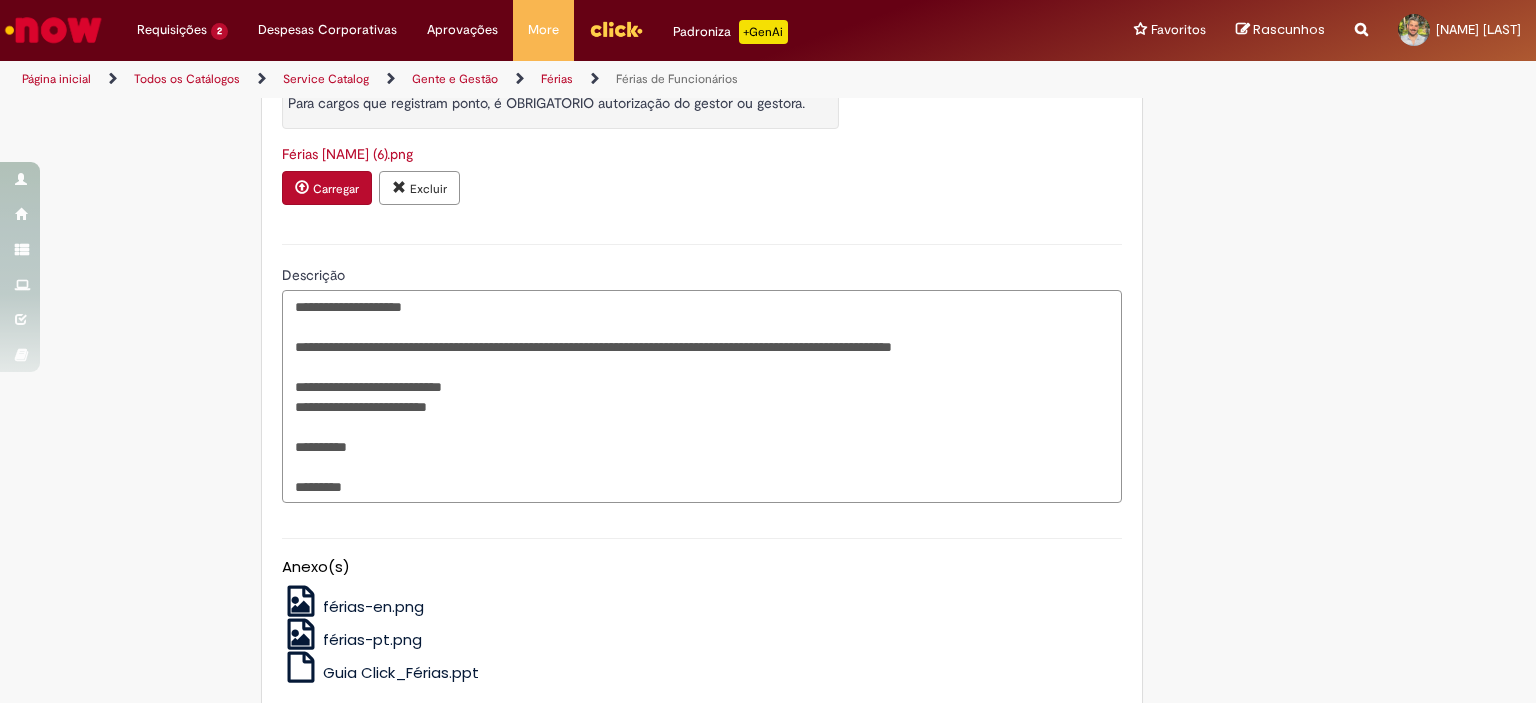 click on "**********" at bounding box center (702, 397) 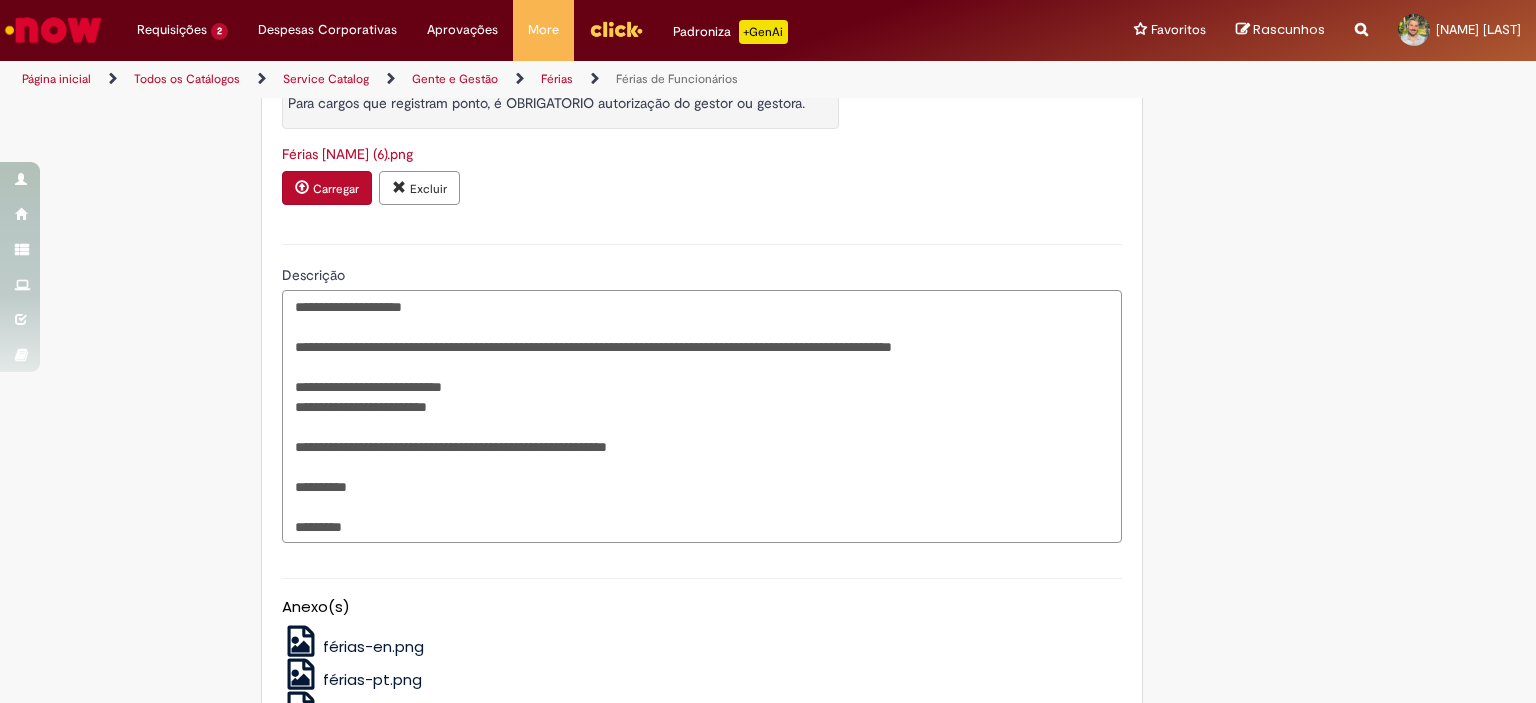scroll, scrollTop: 2947, scrollLeft: 0, axis: vertical 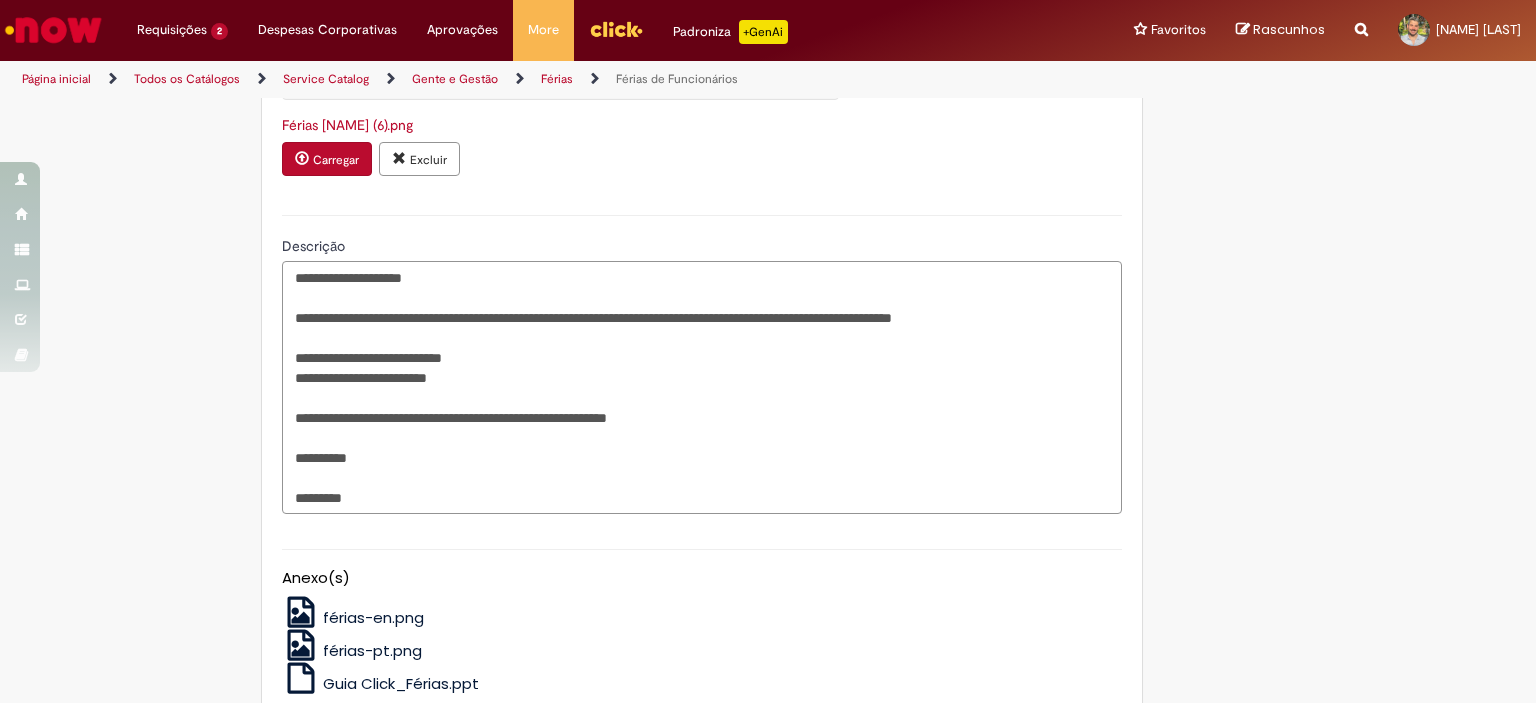 click on "**********" at bounding box center (702, 388) 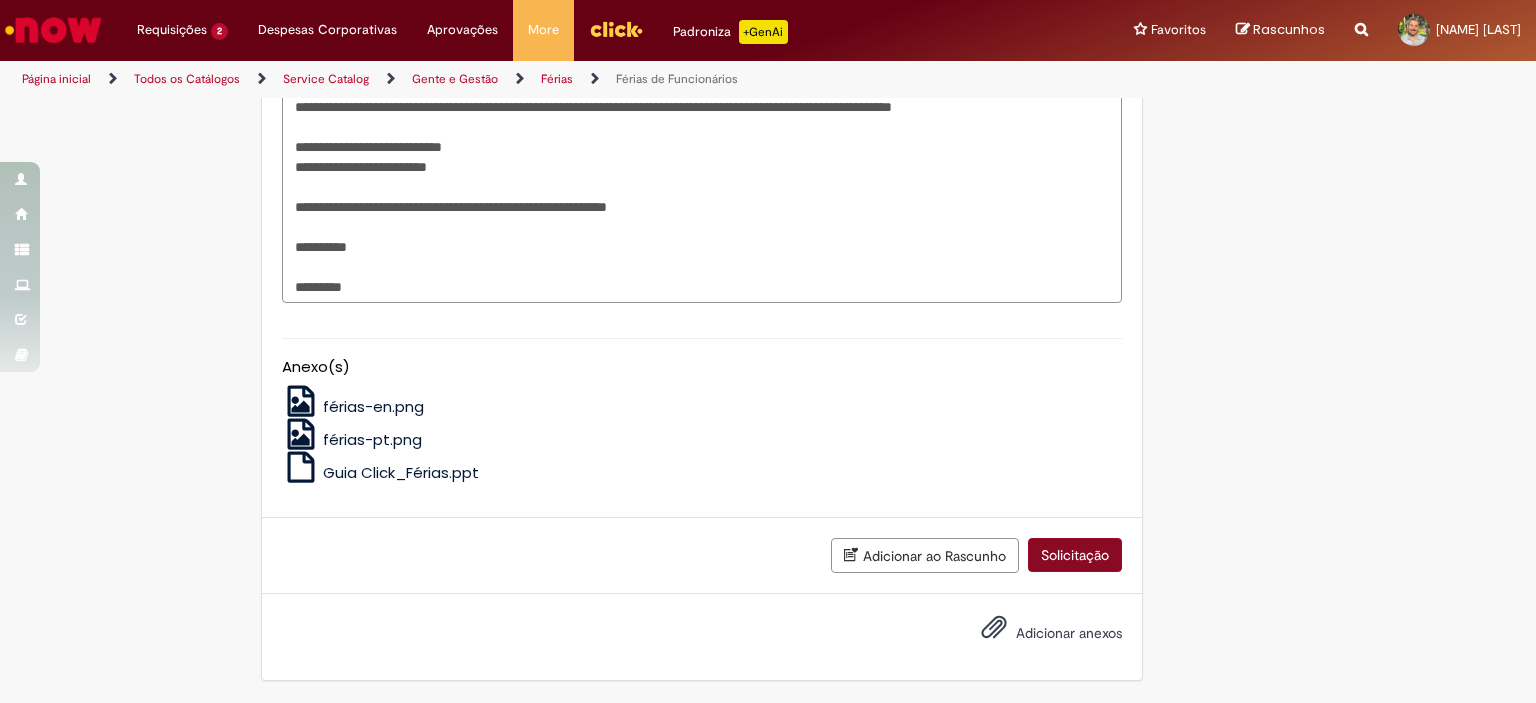 type on "**********" 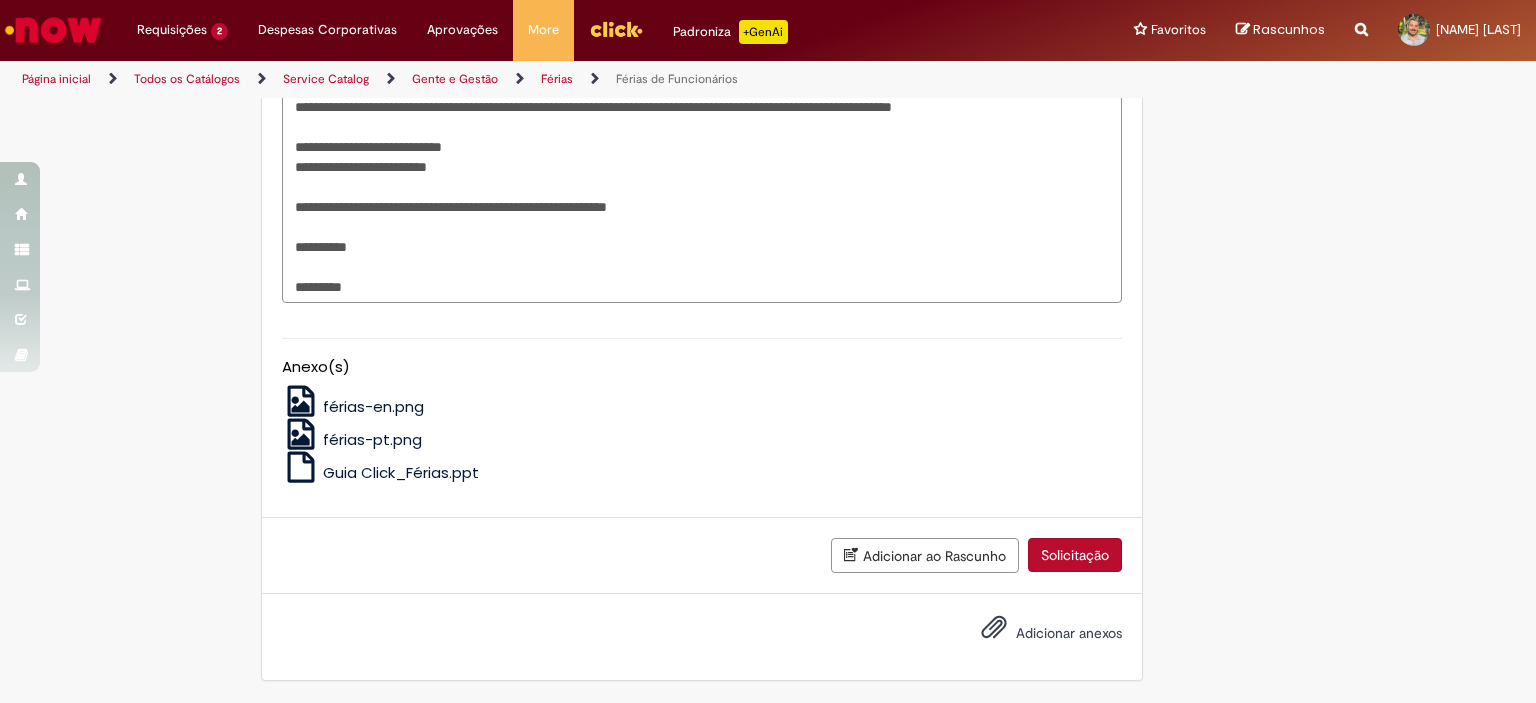 click on "Solicitação" at bounding box center [1075, 555] 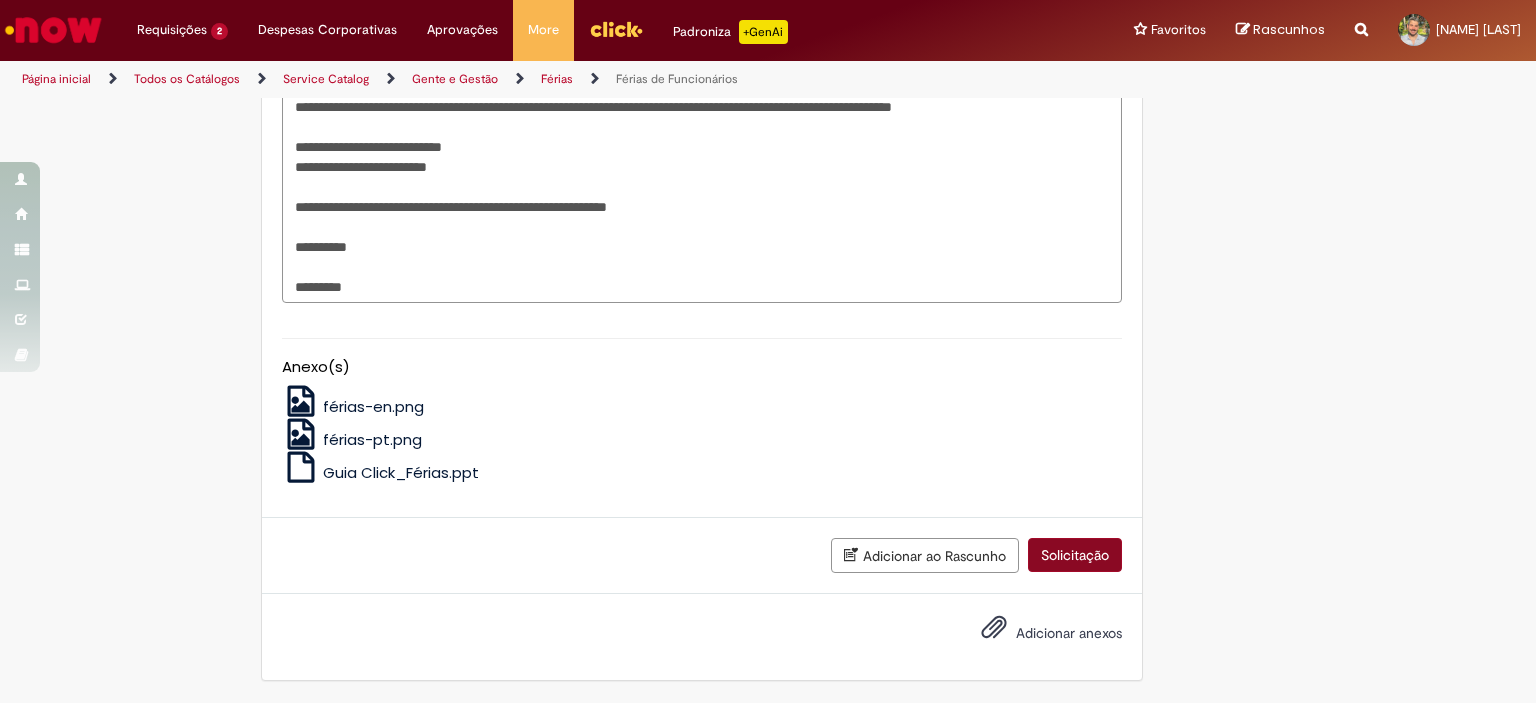 scroll, scrollTop: 3141, scrollLeft: 0, axis: vertical 